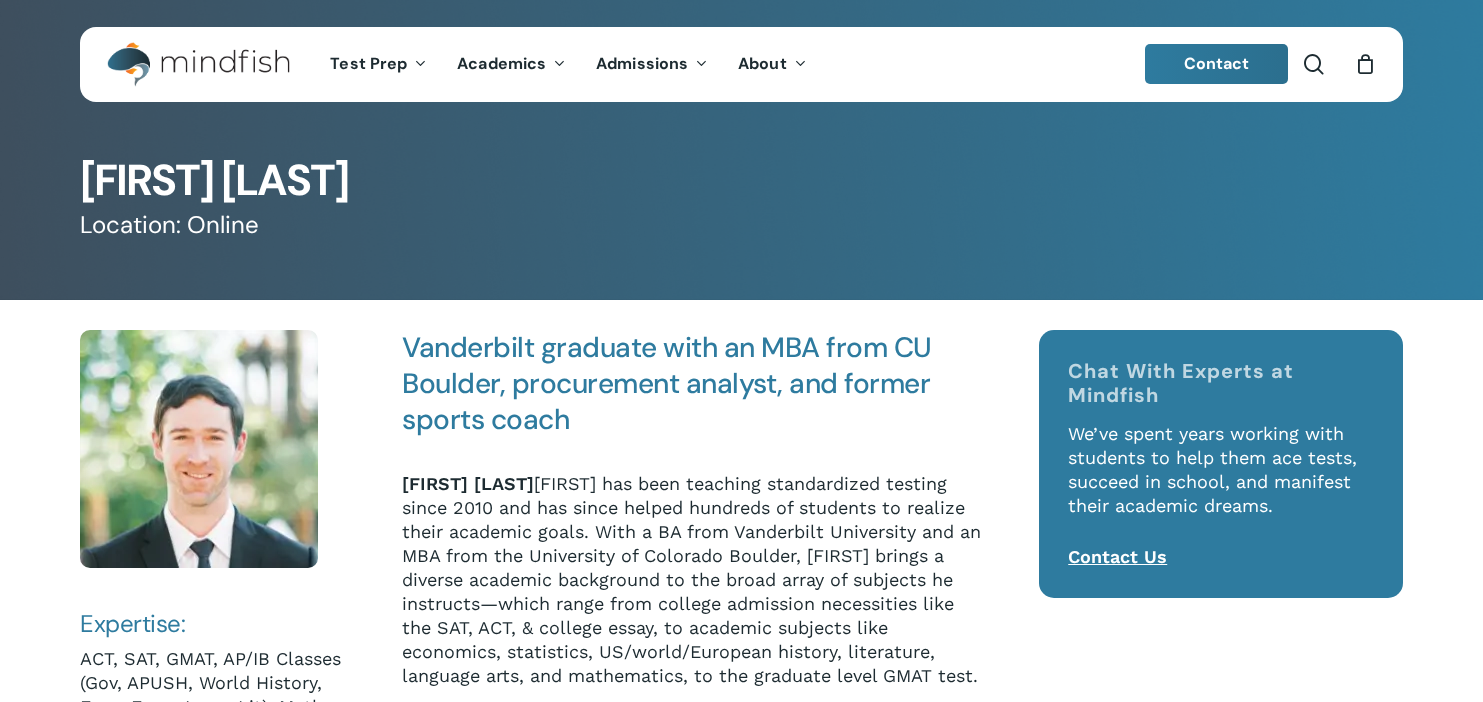 scroll, scrollTop: 151, scrollLeft: 0, axis: vertical 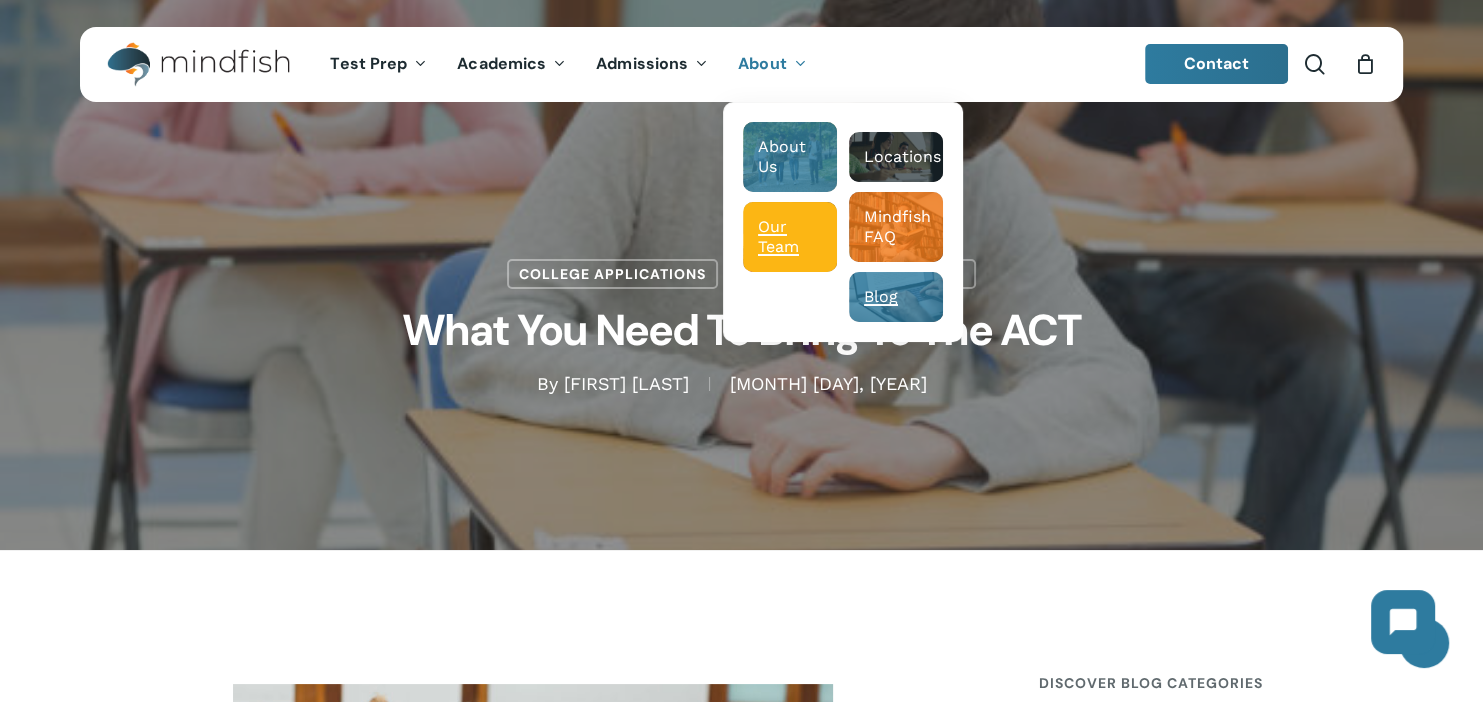 click on "Our Team" at bounding box center [790, 237] 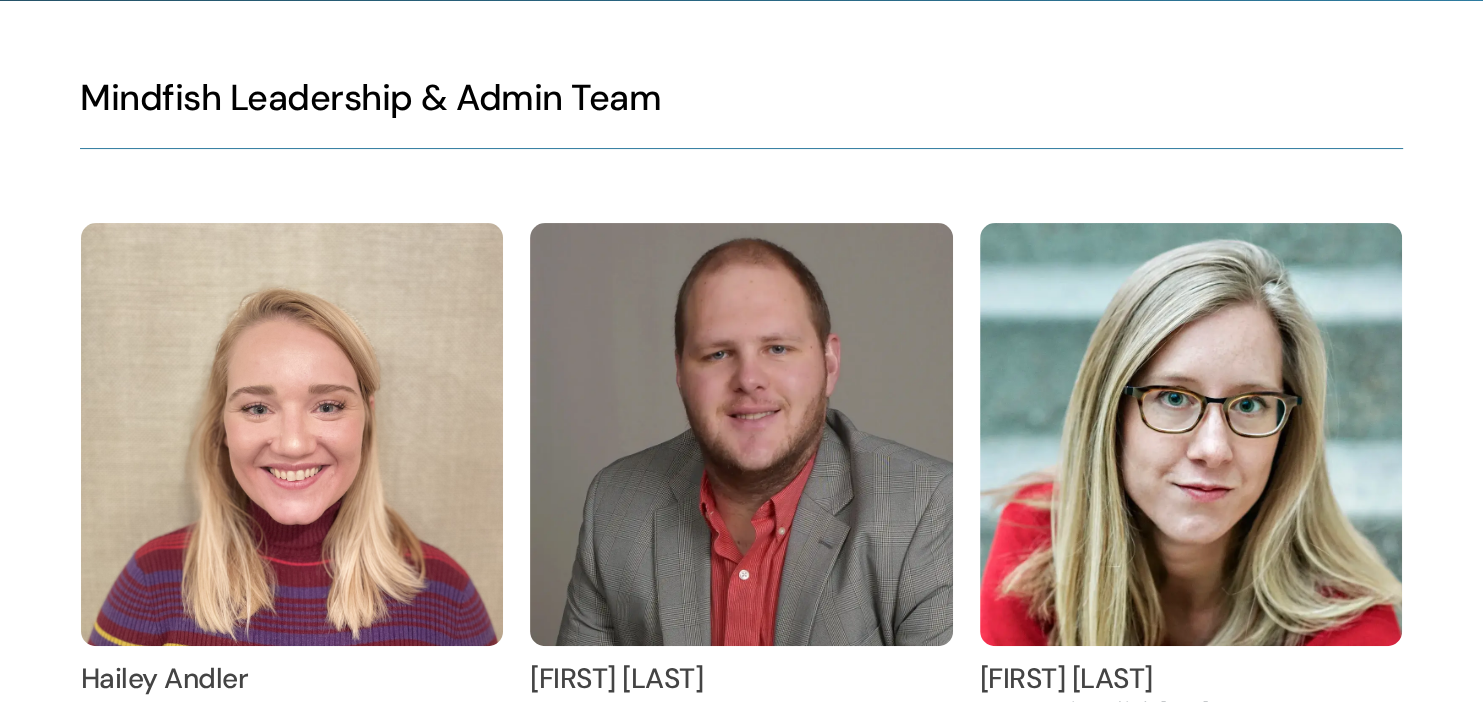 scroll, scrollTop: 0, scrollLeft: 0, axis: both 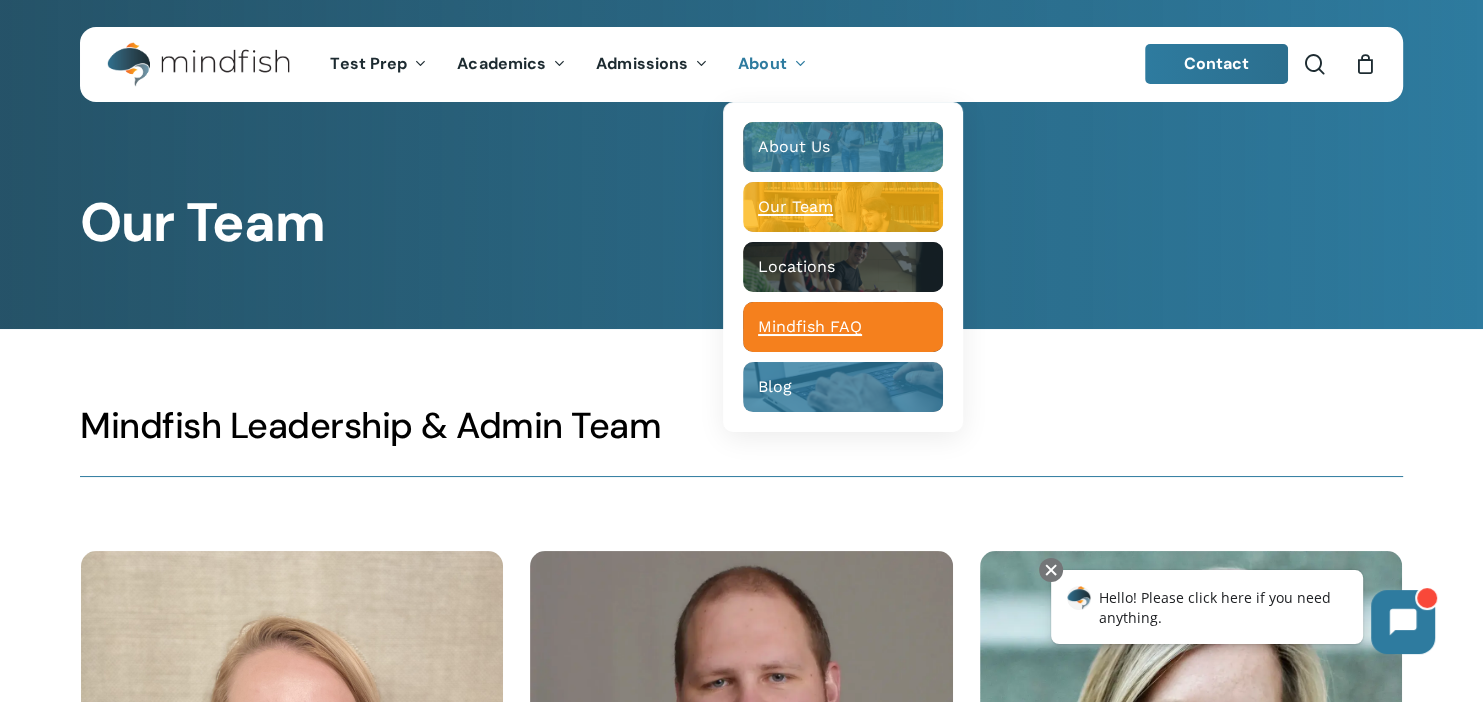 click on "Mindfish FAQ" at bounding box center [810, 326] 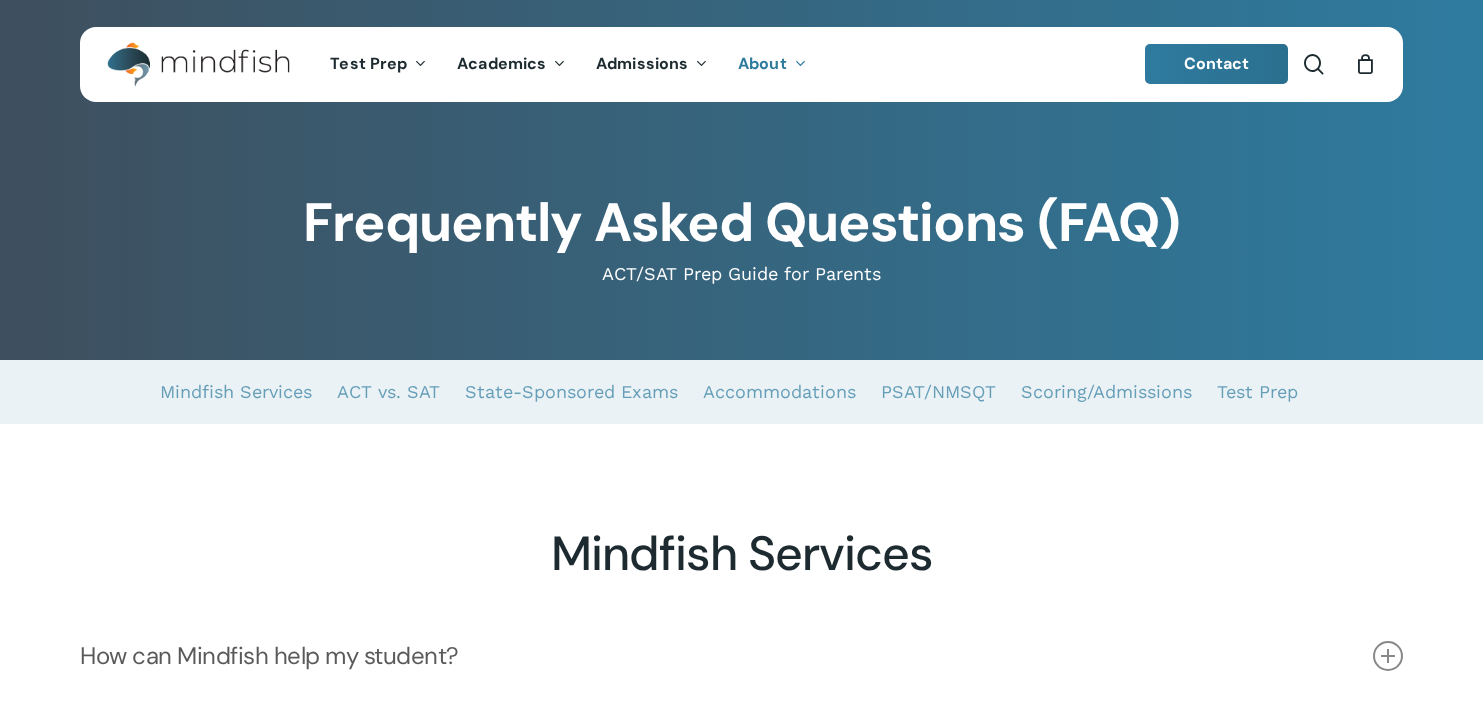 scroll, scrollTop: 0, scrollLeft: 0, axis: both 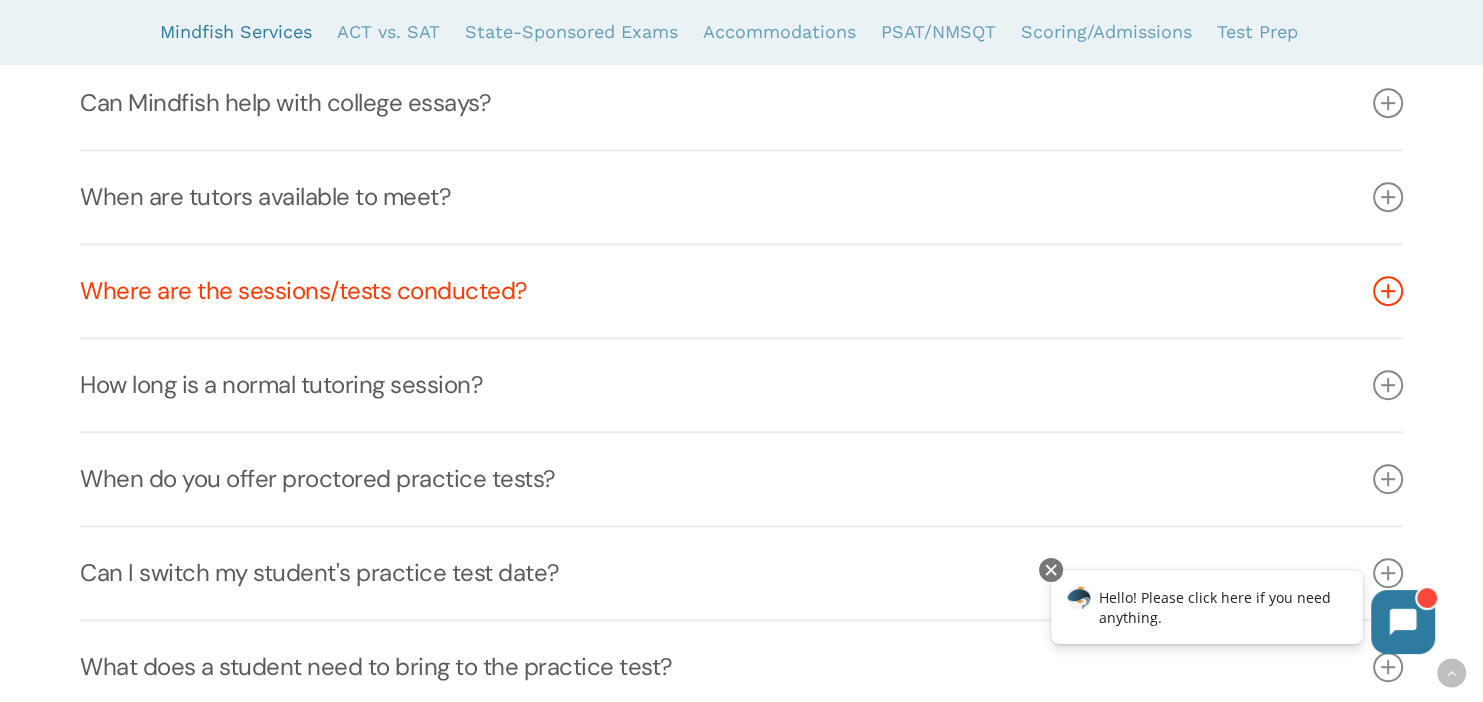 click at bounding box center (1388, 291) 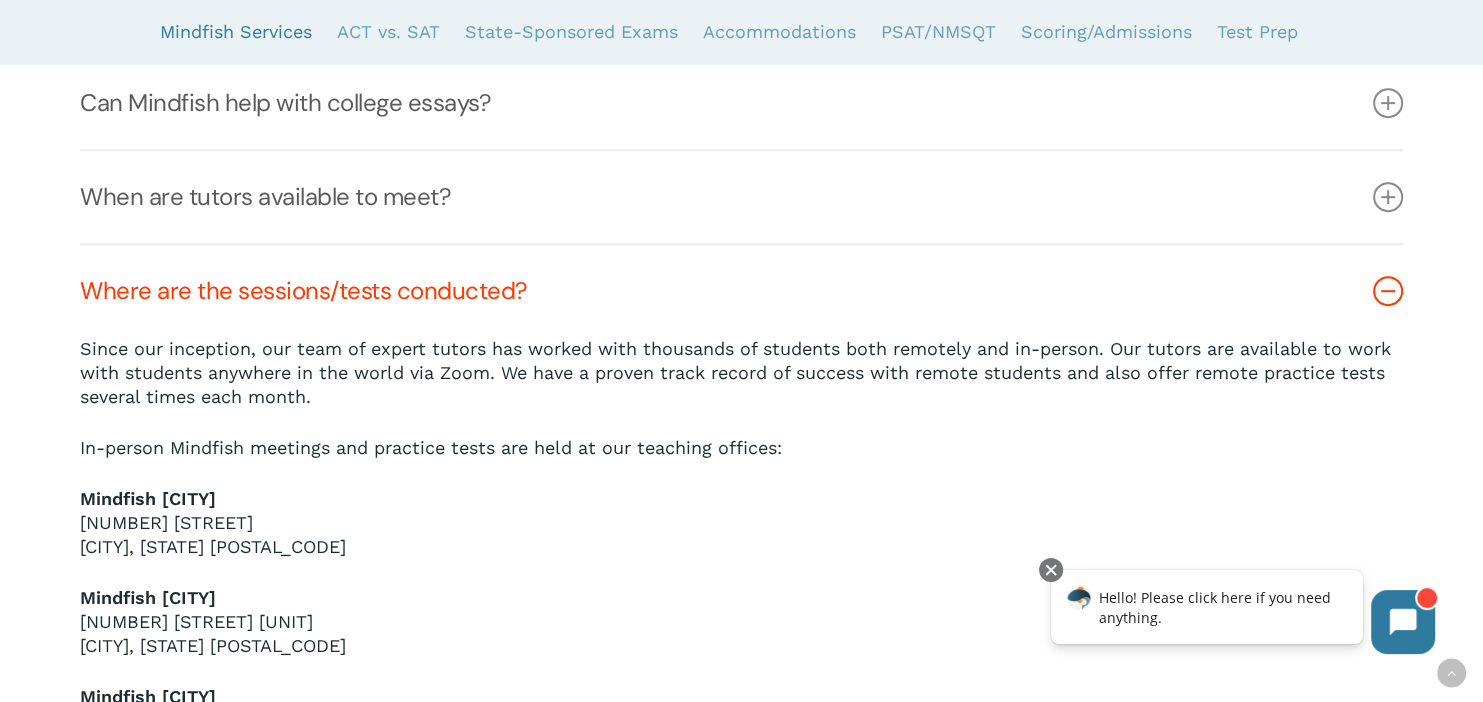 click at bounding box center (1388, 291) 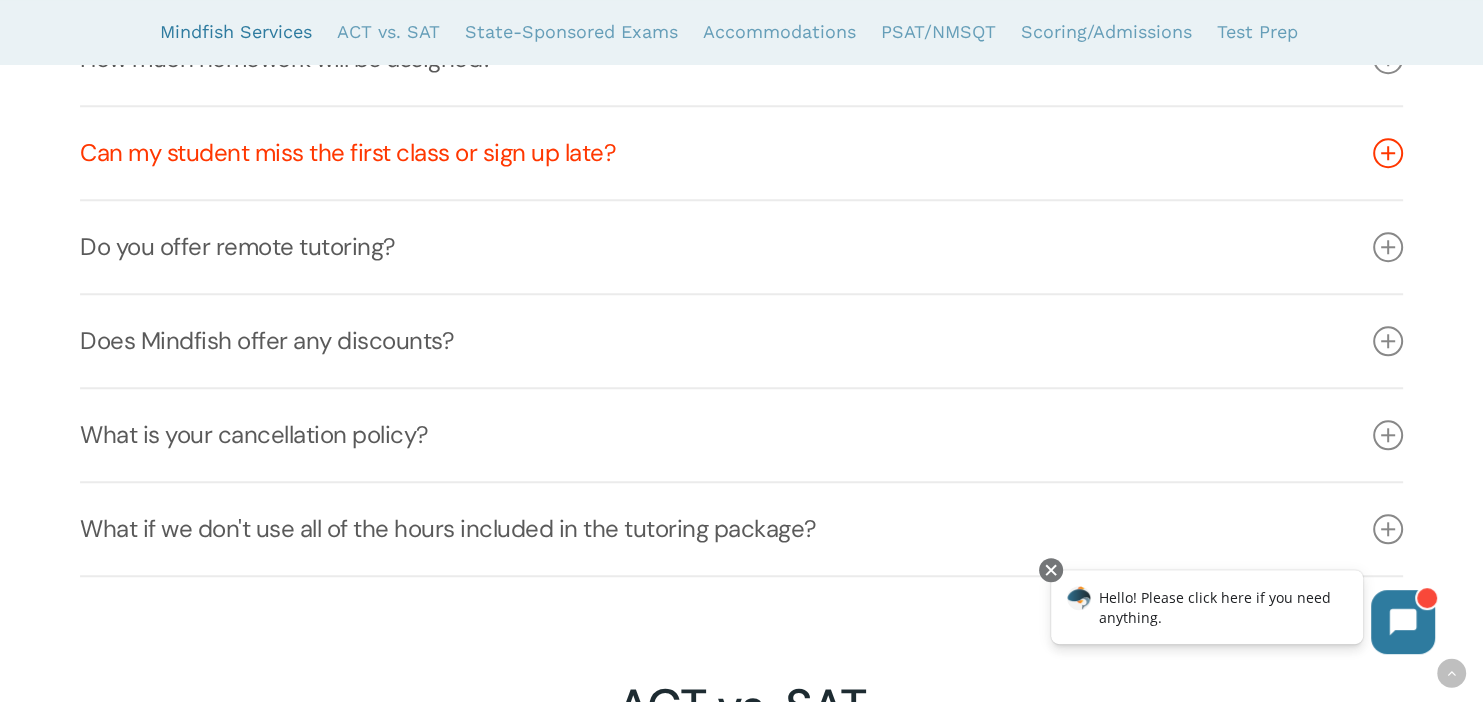 scroll, scrollTop: 1726, scrollLeft: 0, axis: vertical 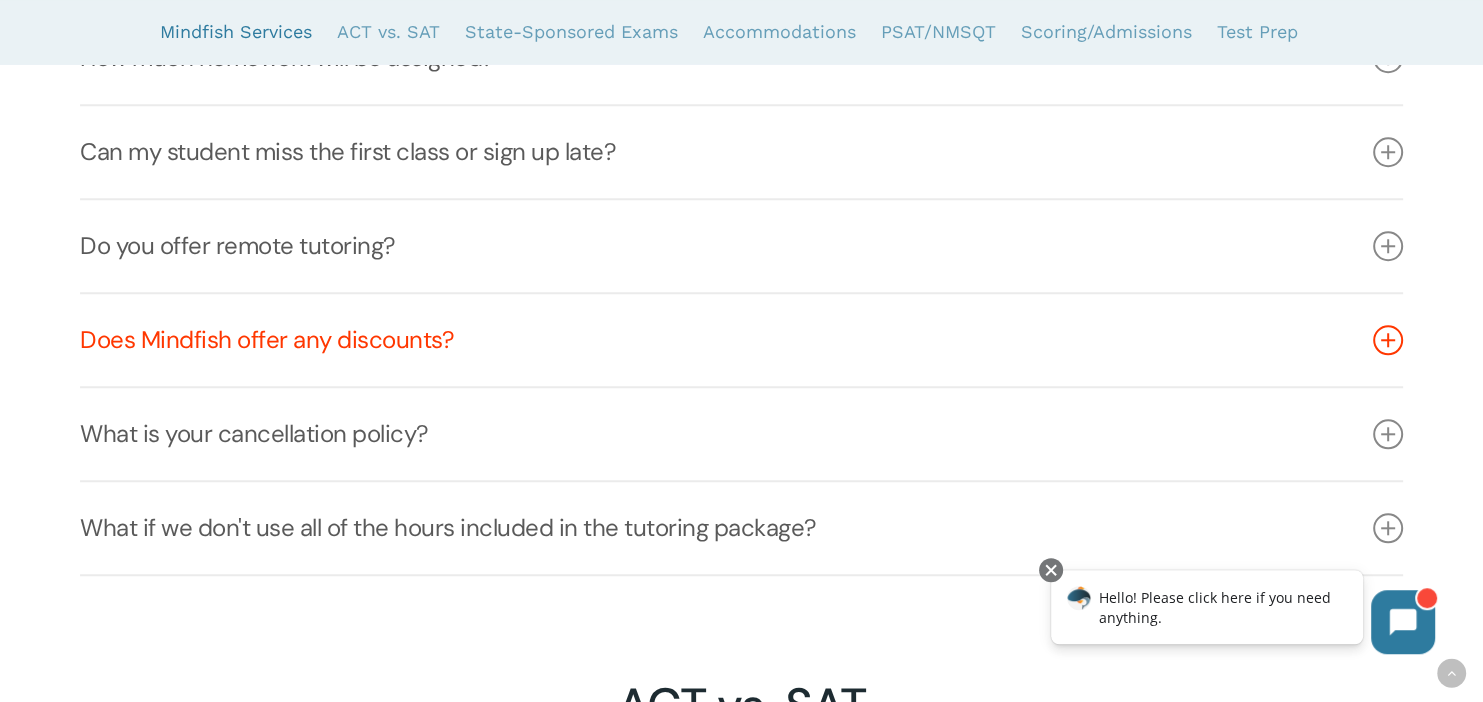 click at bounding box center [1388, 340] 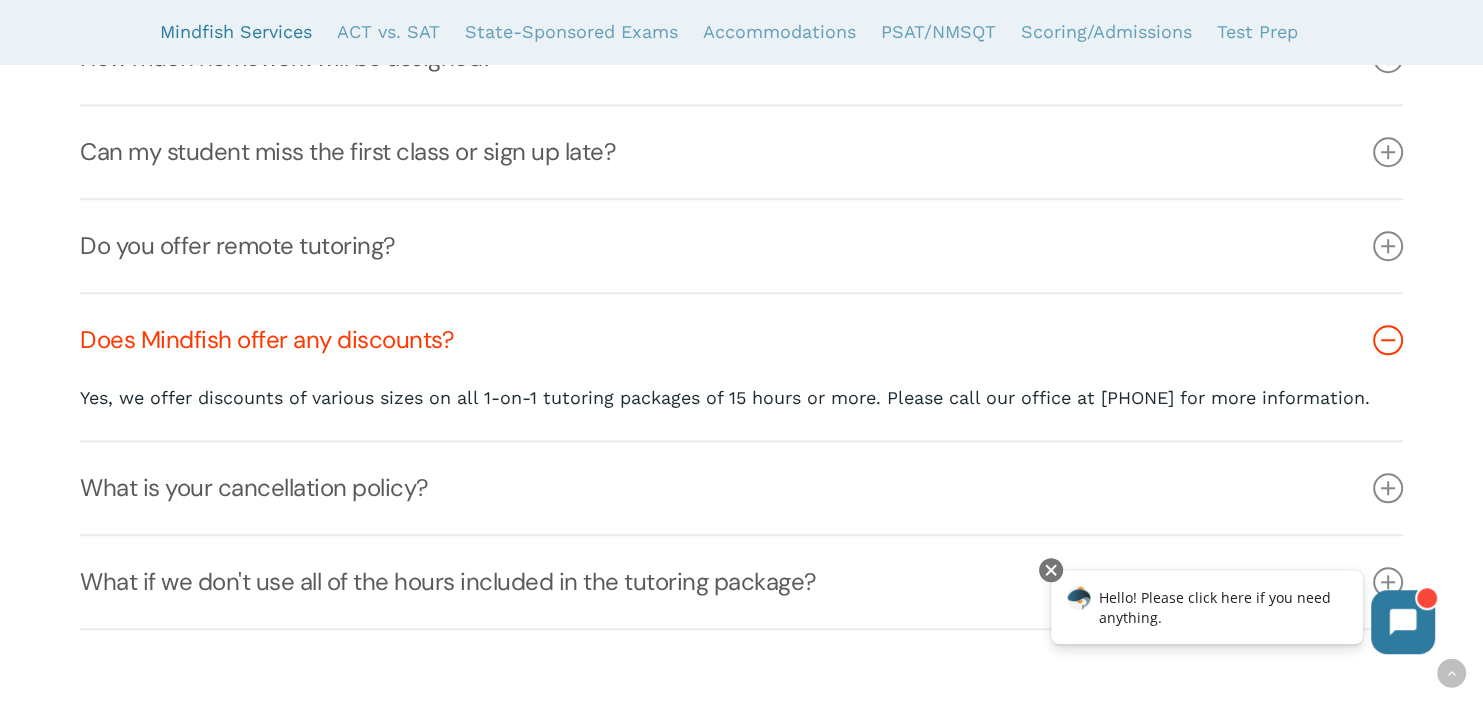 click at bounding box center [1388, 340] 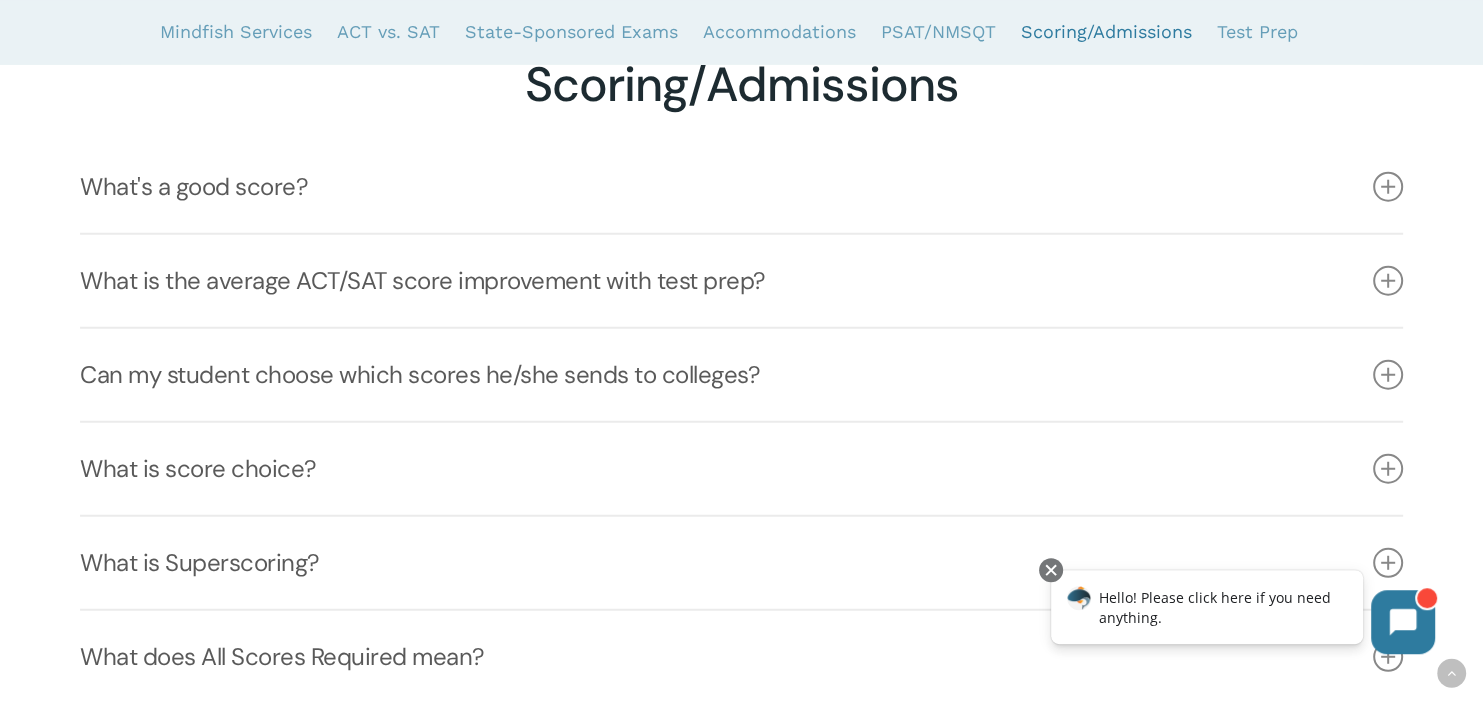 scroll, scrollTop: 5153, scrollLeft: 0, axis: vertical 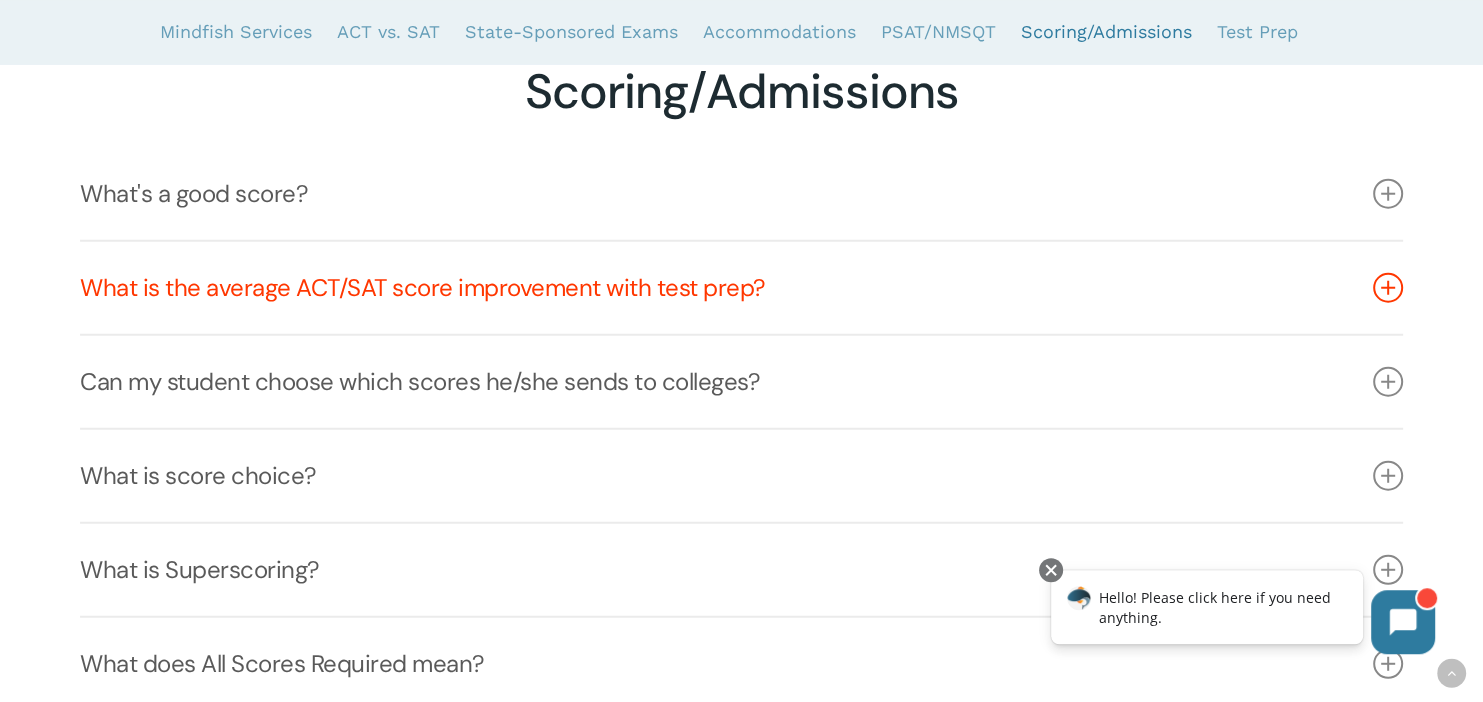 click at bounding box center (1388, 288) 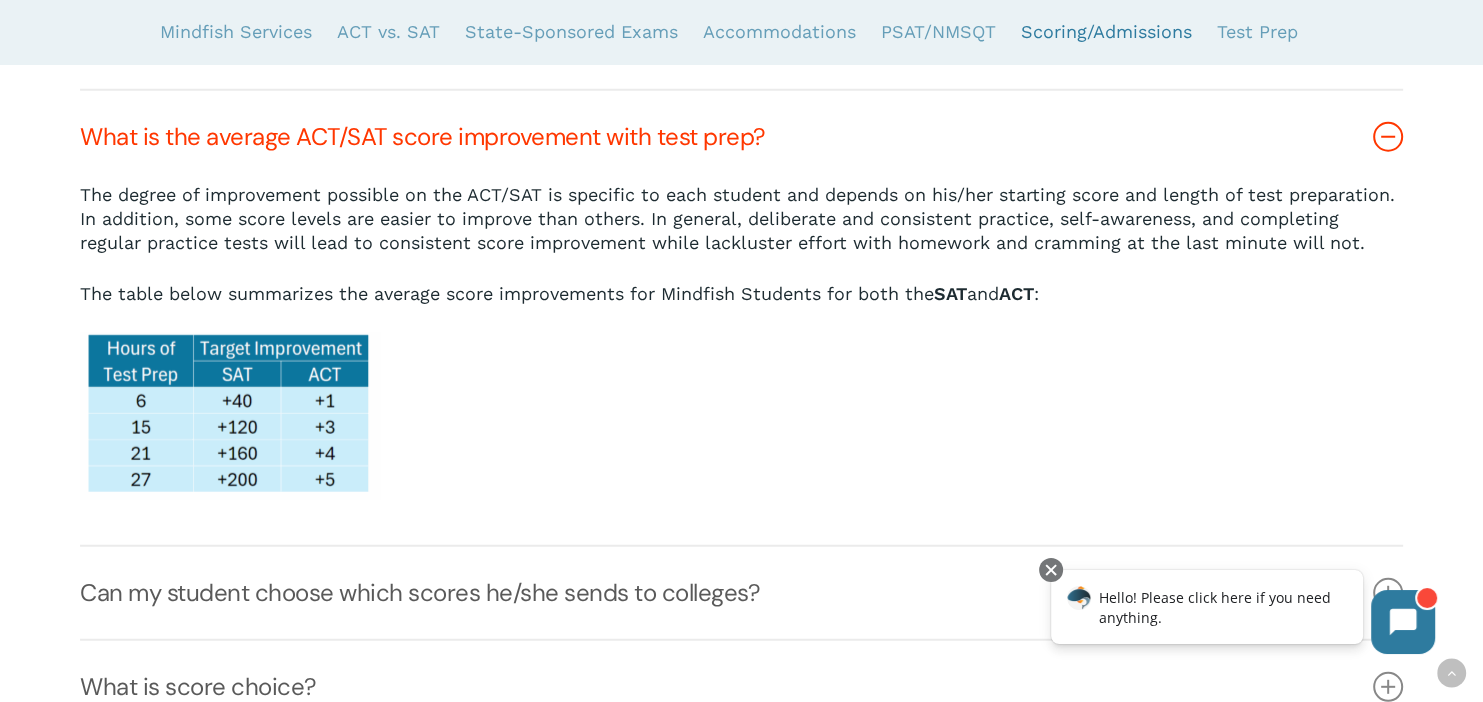 scroll, scrollTop: 5303, scrollLeft: 0, axis: vertical 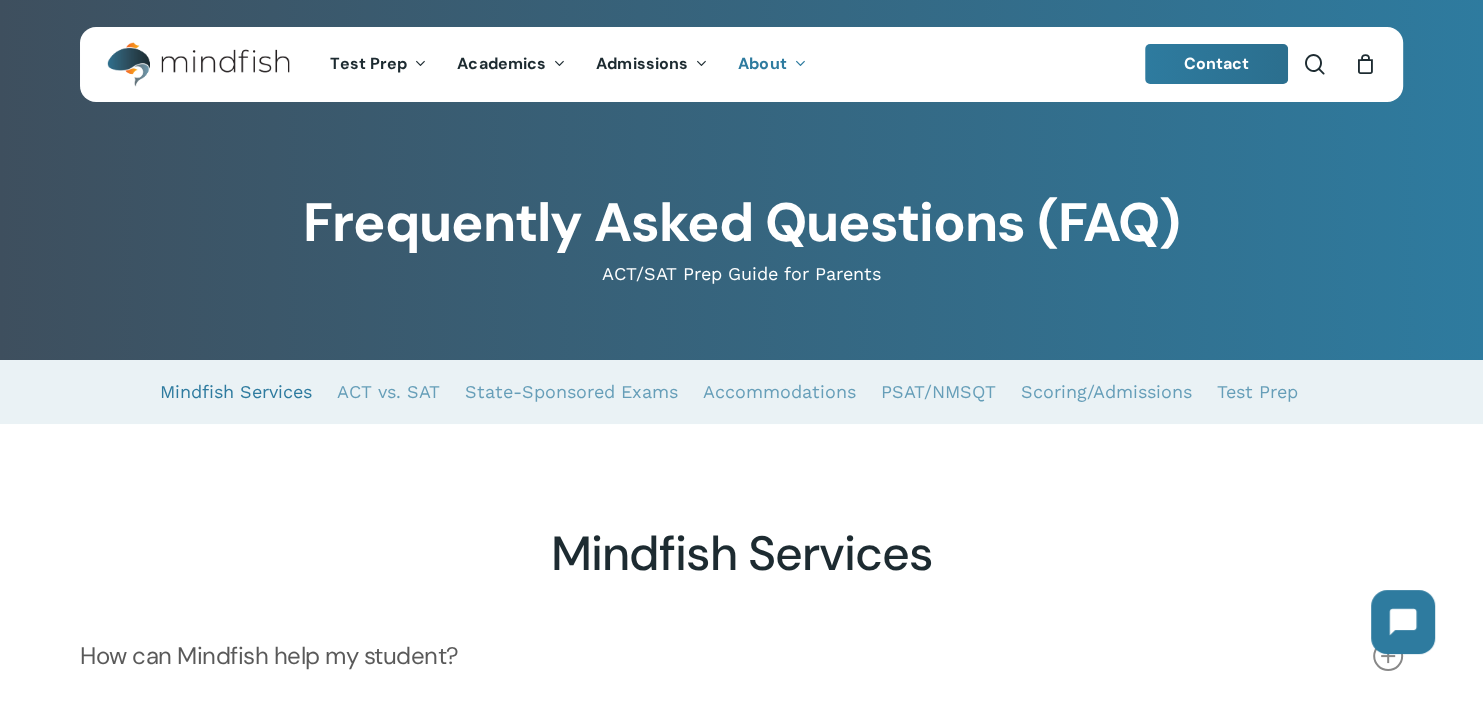 click on "Mindfish Services" at bounding box center [236, 392] 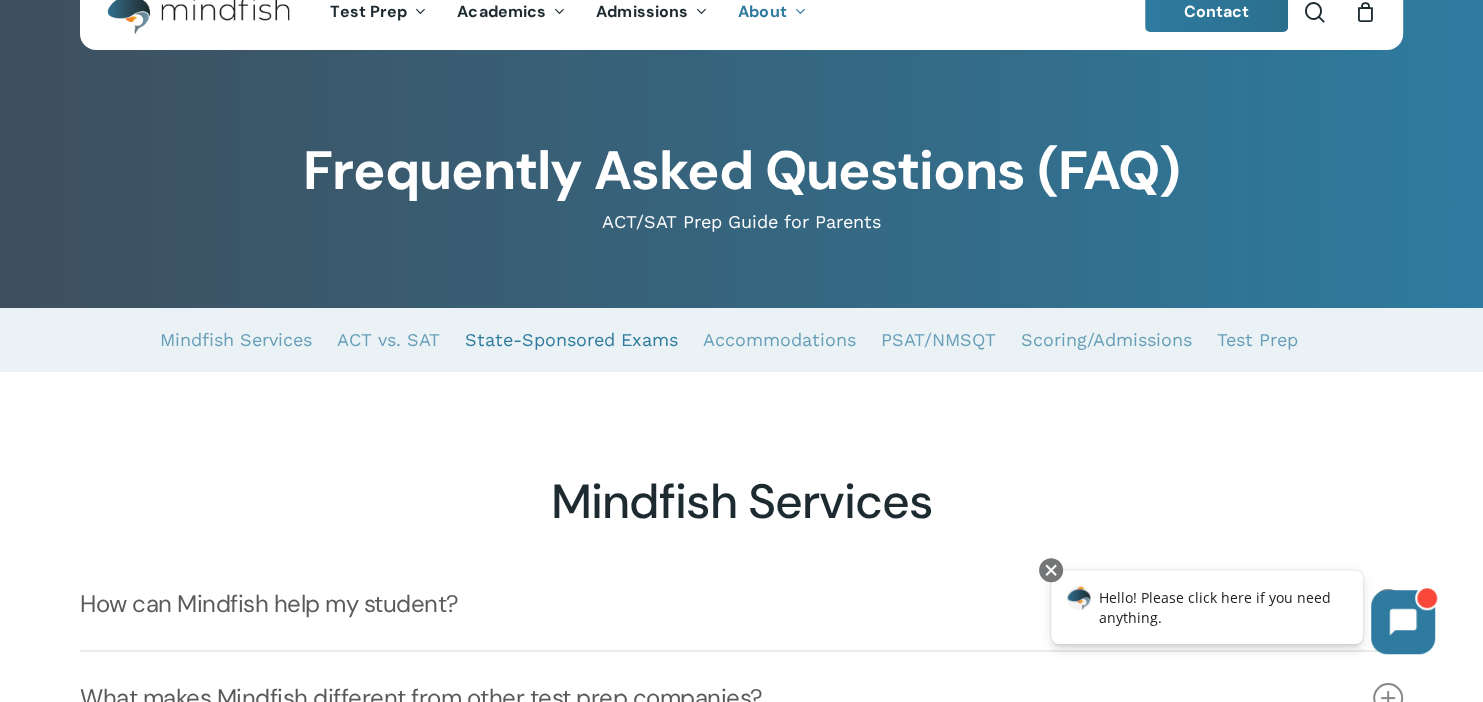 scroll, scrollTop: 0, scrollLeft: 0, axis: both 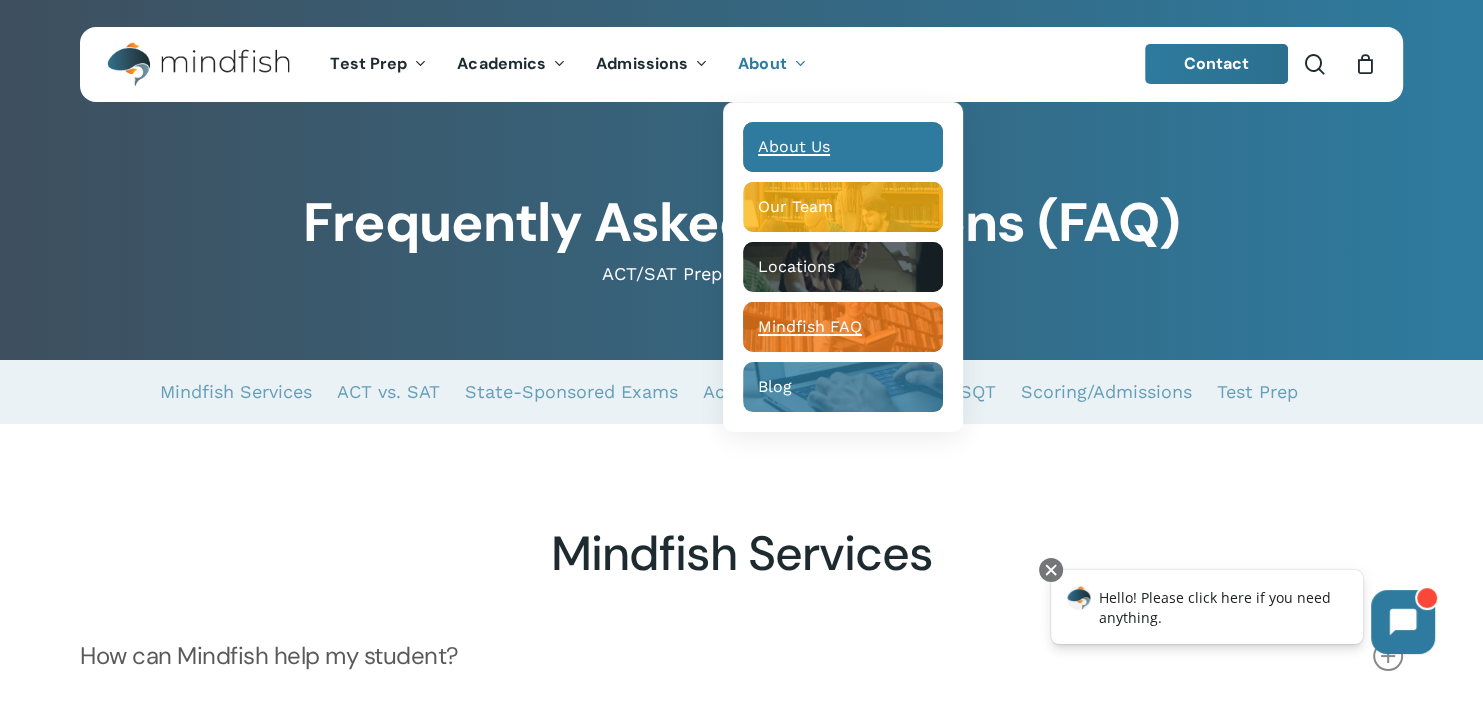 click on "About Us" at bounding box center [794, 146] 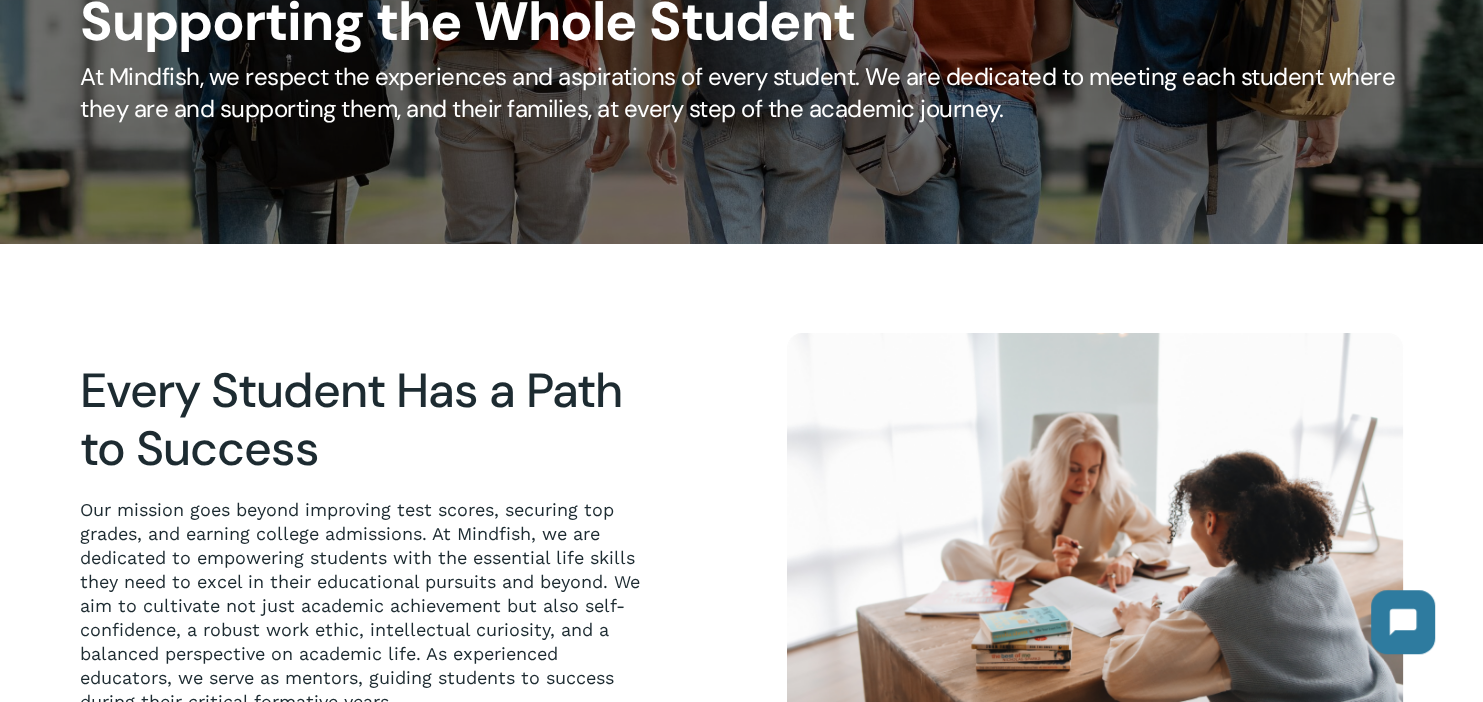scroll, scrollTop: 0, scrollLeft: 0, axis: both 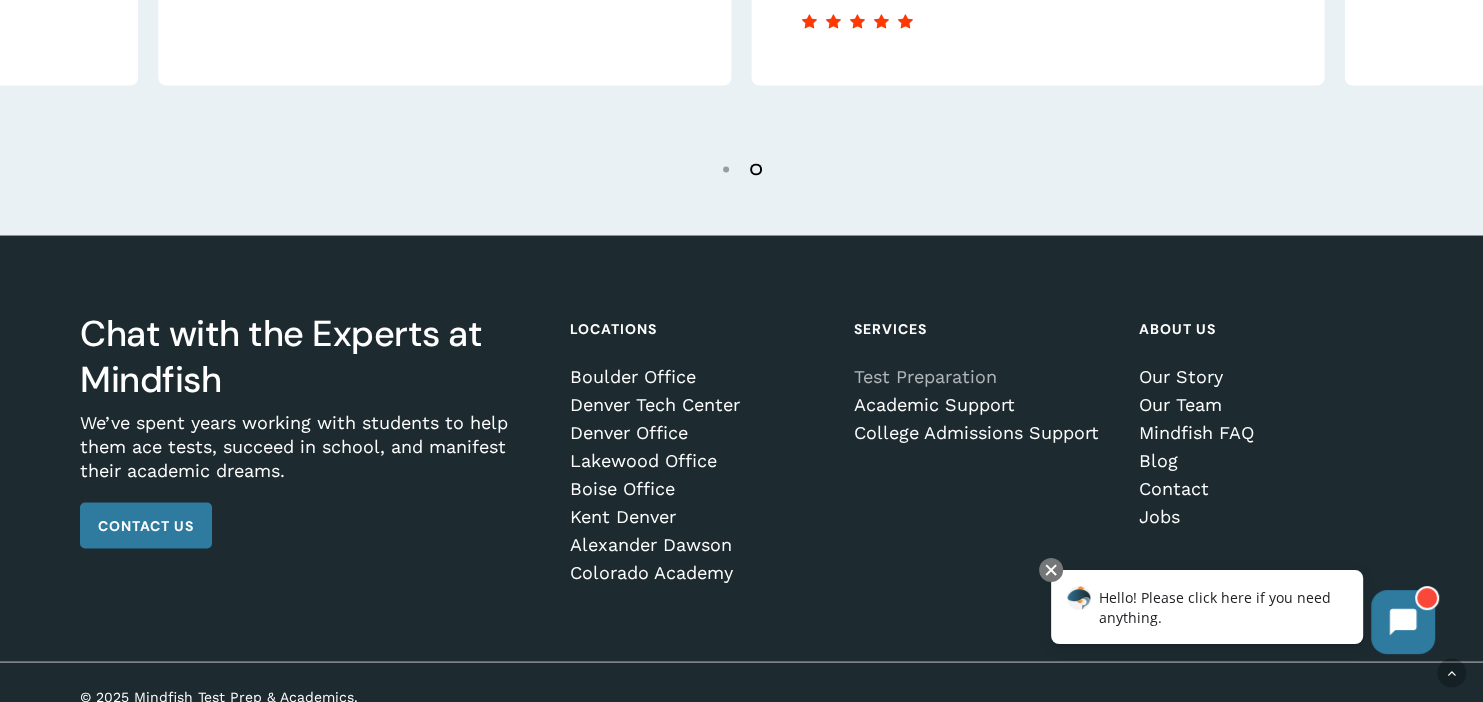 click on "Test Preparation" at bounding box center (983, 376) 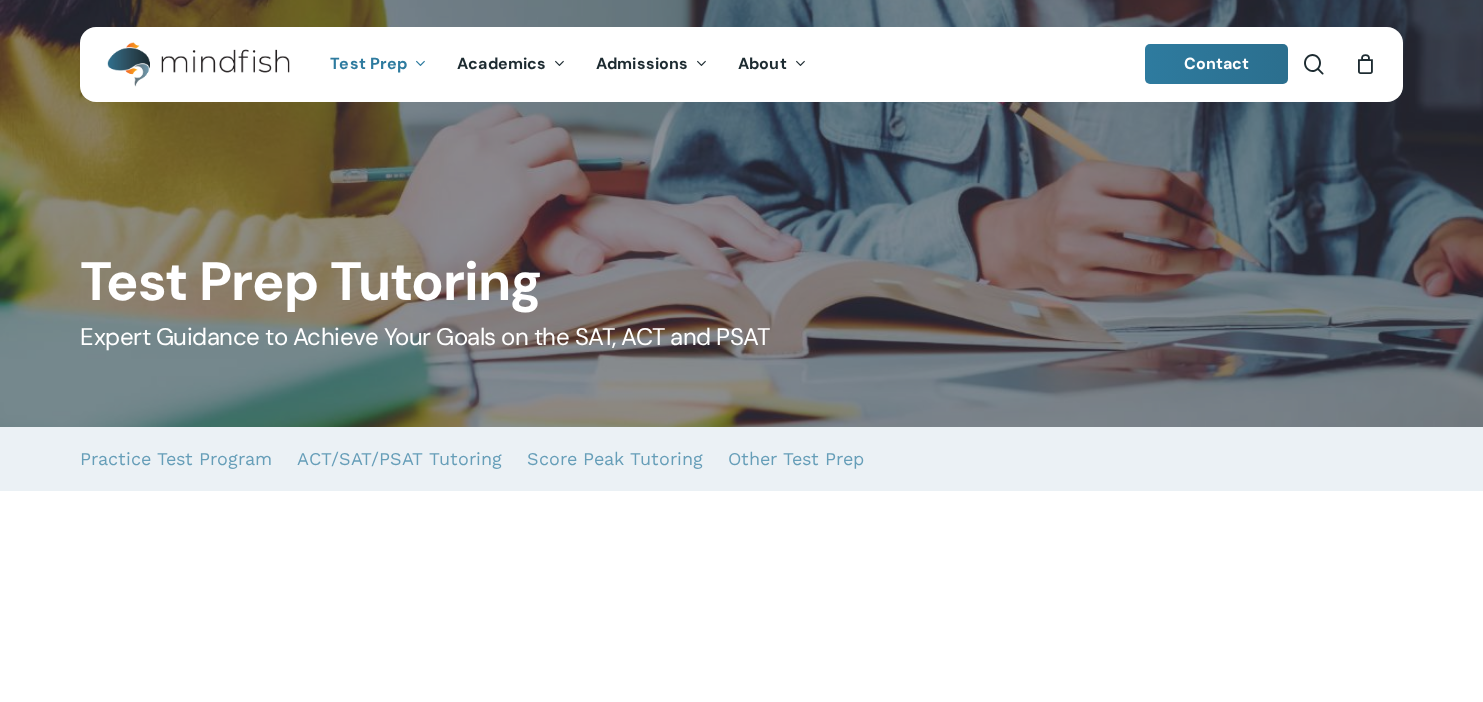 scroll, scrollTop: 0, scrollLeft: 0, axis: both 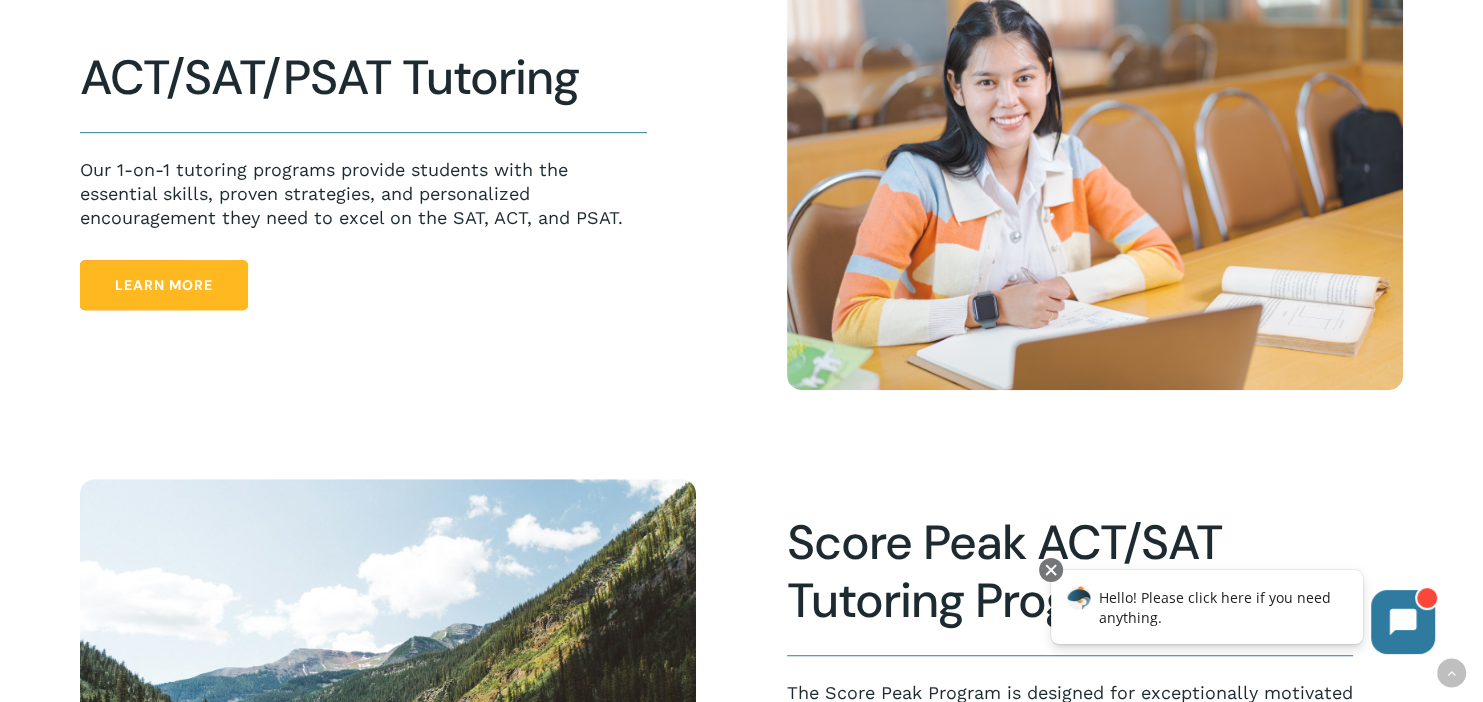 click on "Learn More" at bounding box center [164, 285] 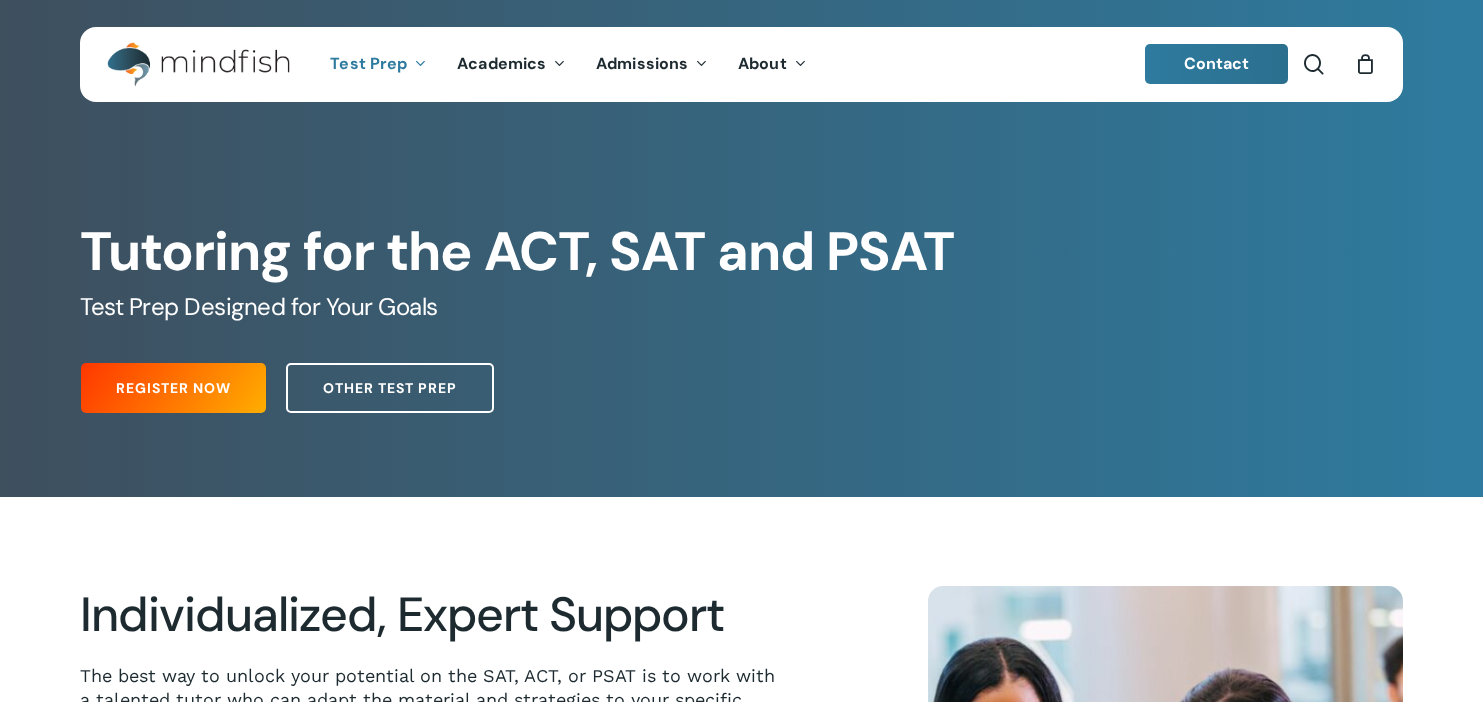 scroll, scrollTop: 0, scrollLeft: 0, axis: both 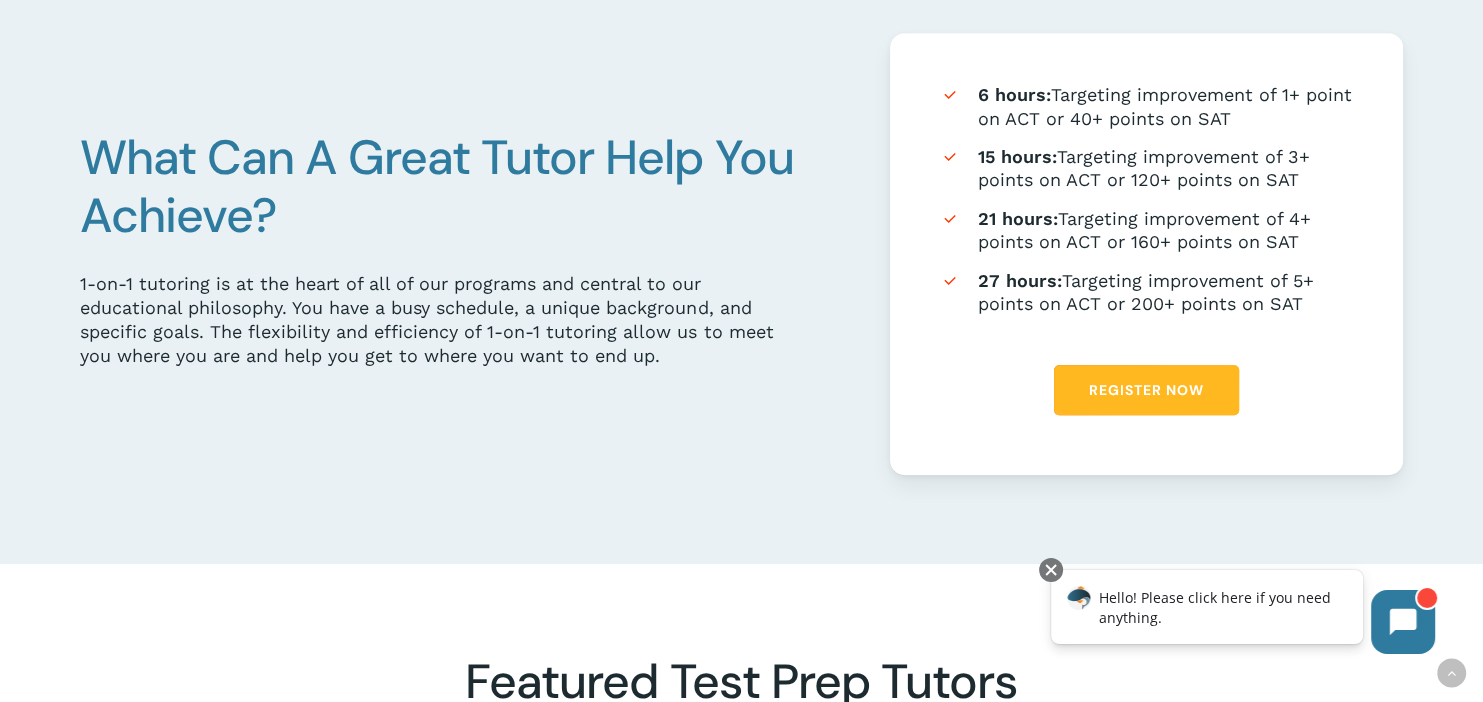 click on "Register Now" at bounding box center [1146, 390] 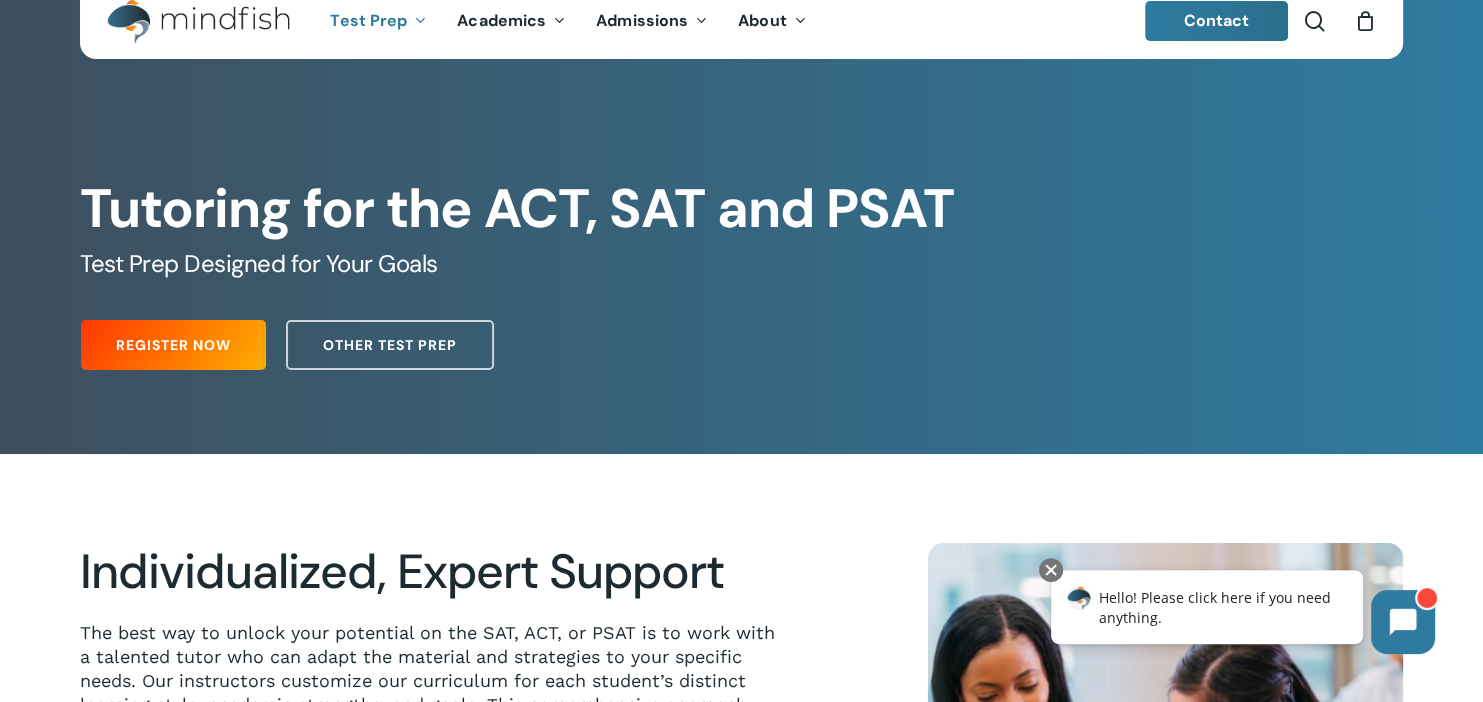 scroll, scrollTop: 44, scrollLeft: 0, axis: vertical 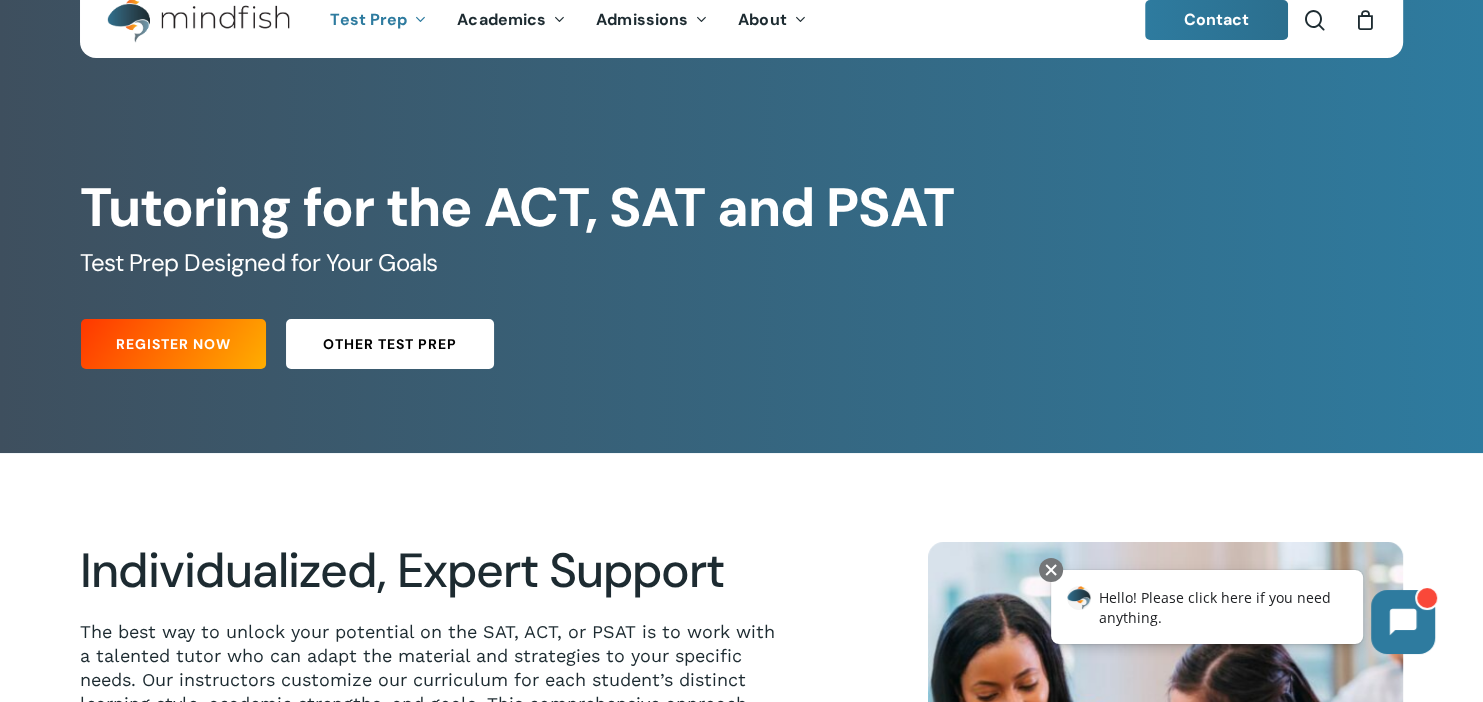 click on "Other Test Prep" at bounding box center [390, 344] 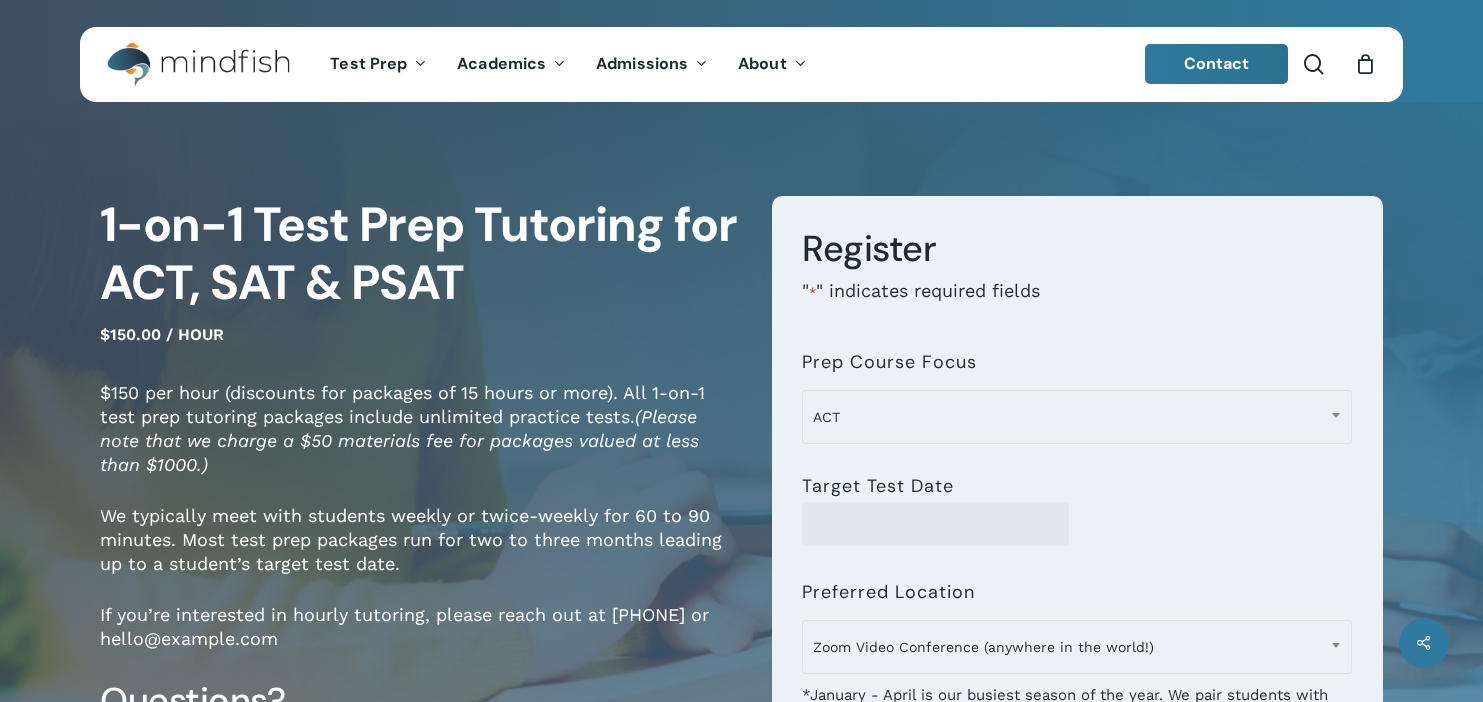 scroll, scrollTop: 0, scrollLeft: 0, axis: both 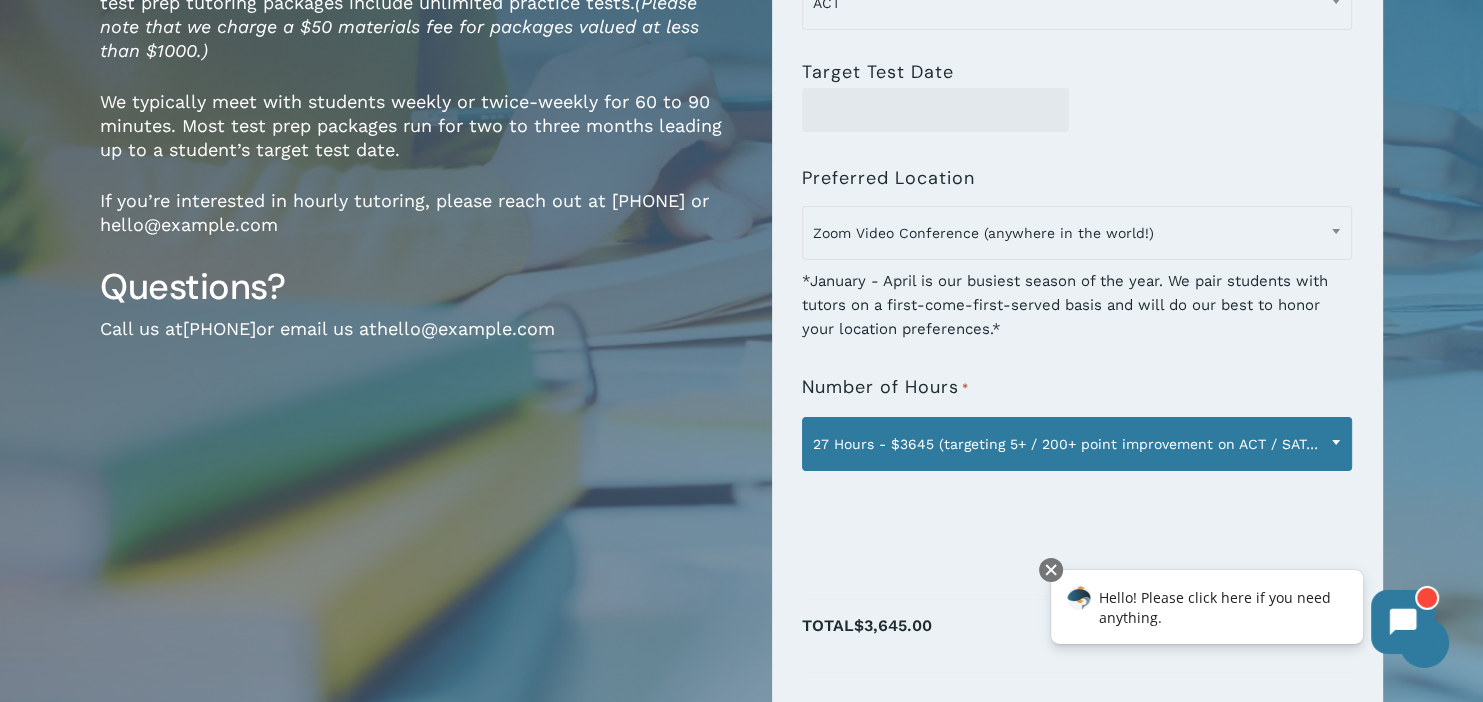 click on "27 Hours - $3645 (targeting 5+ / 200+ point improvement on ACT / SAT; reg. $4050)" at bounding box center [1077, 444] 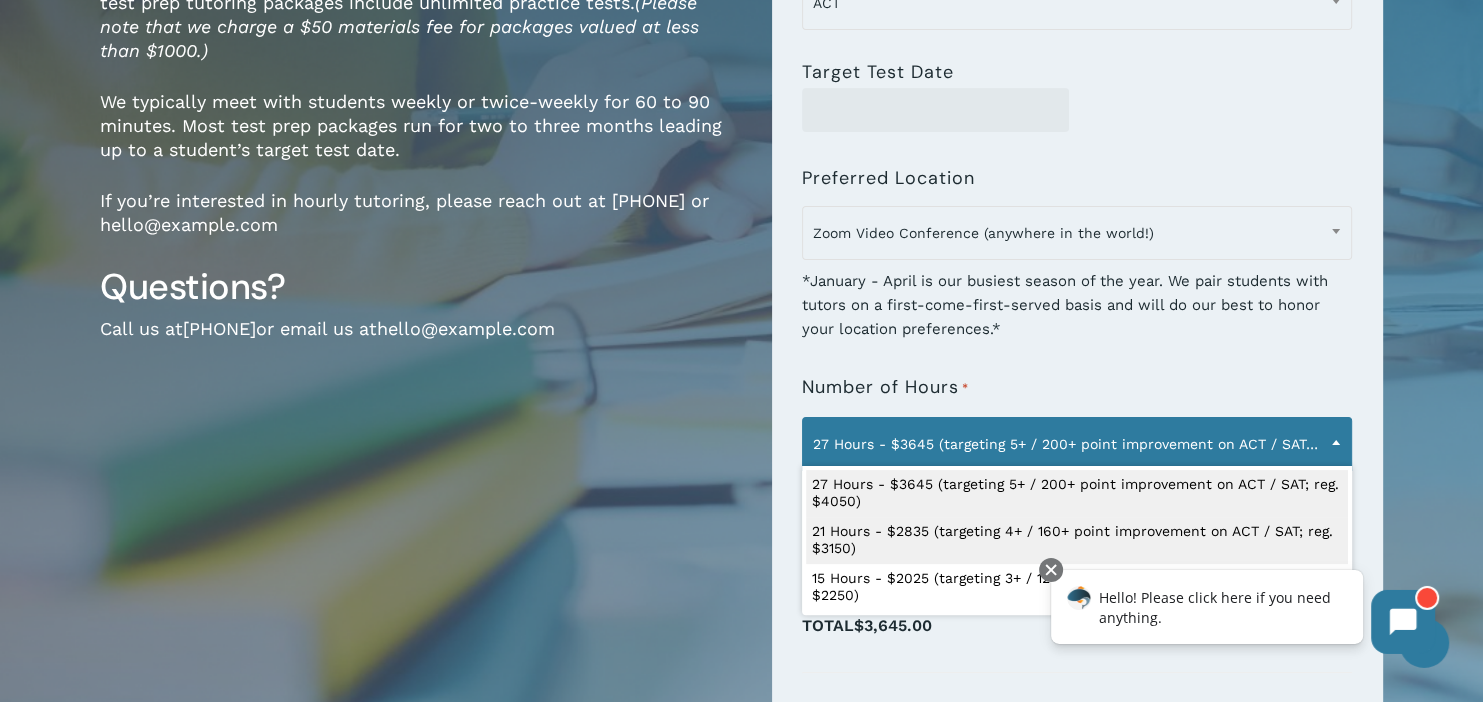 scroll, scrollTop: 415, scrollLeft: 0, axis: vertical 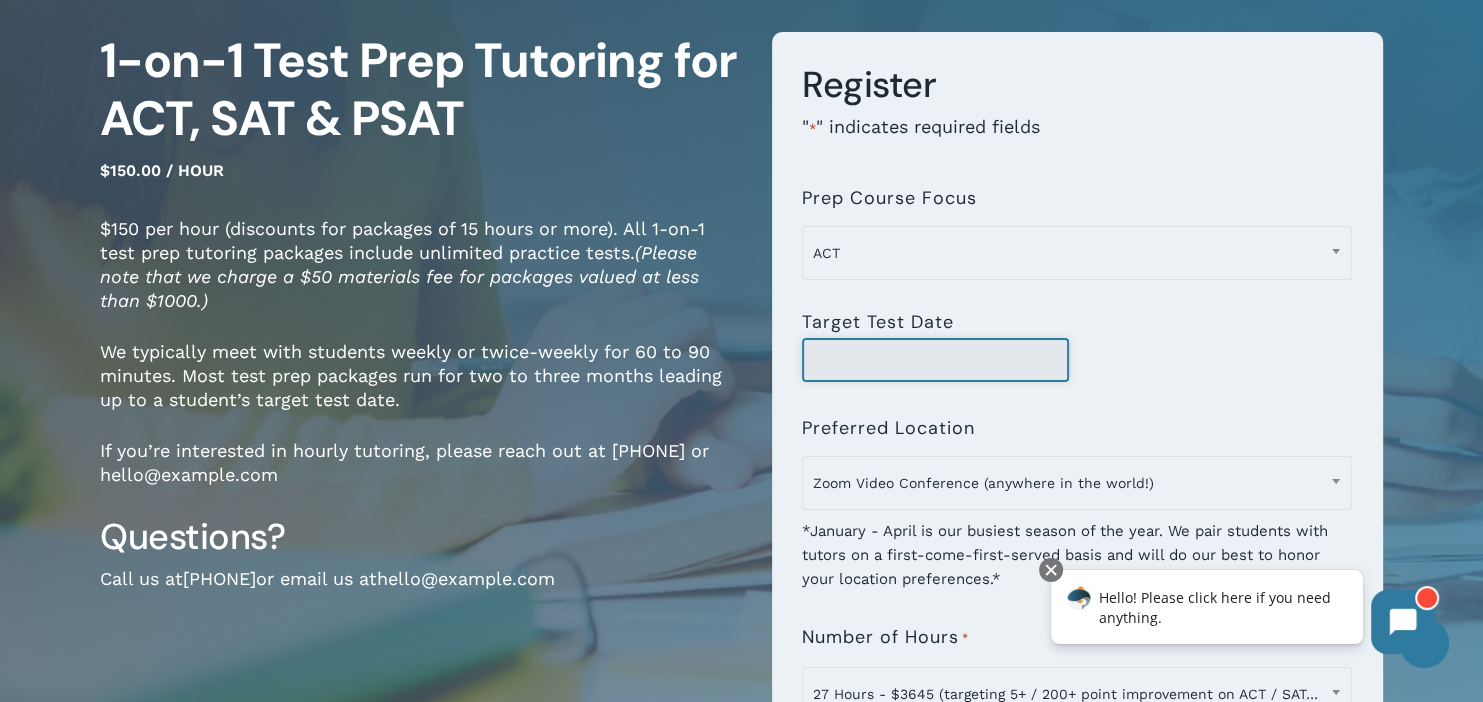 click on "Target Test Date" at bounding box center [935, 360] 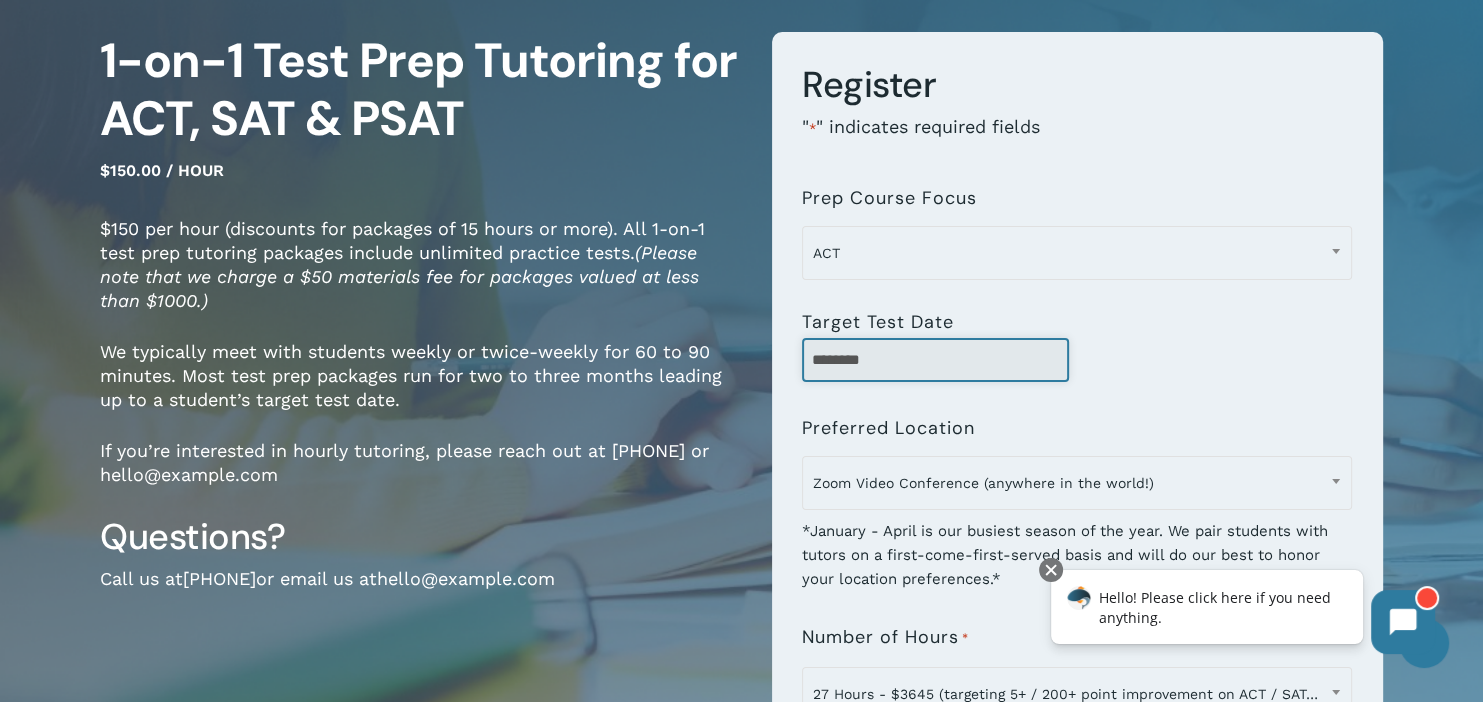 click on "********" at bounding box center (935, 360) 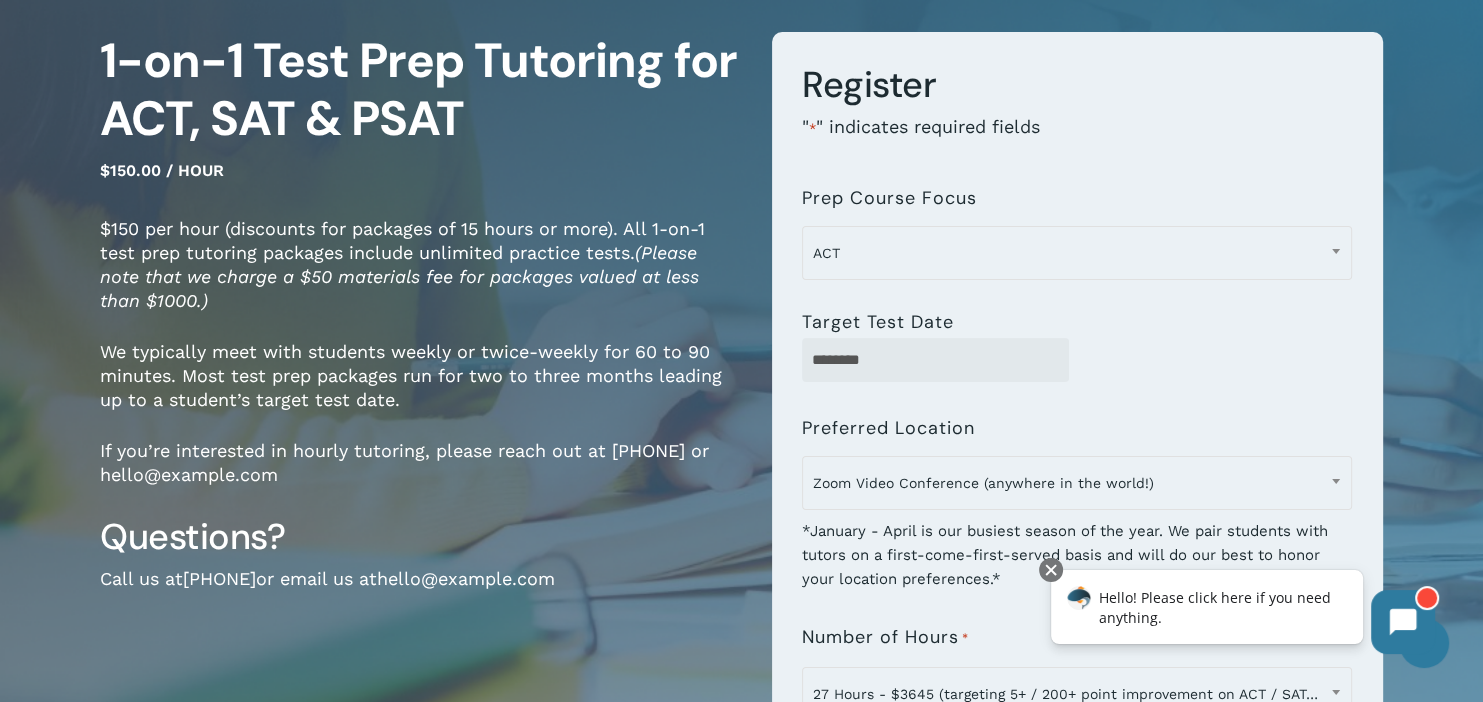 click on "Target Test Date ********" at bounding box center [1077, 337] 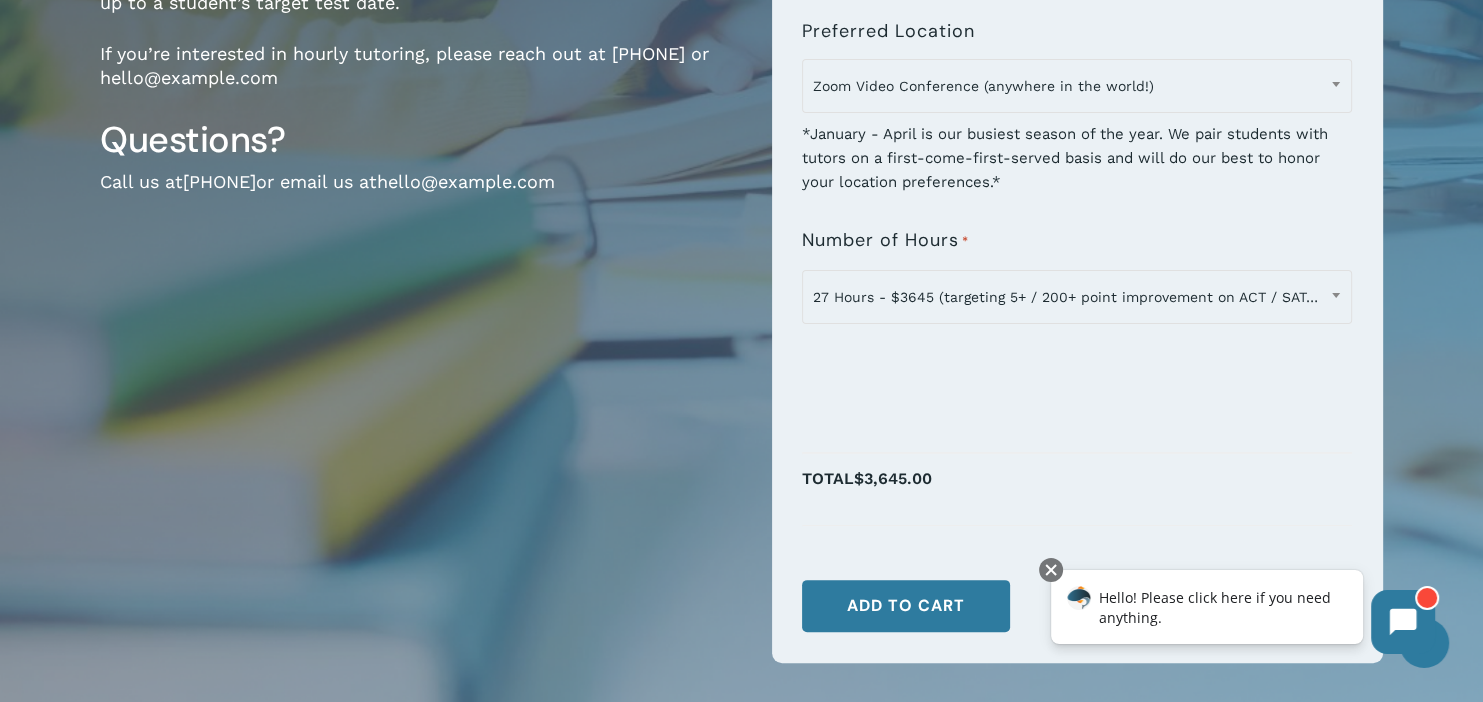 scroll, scrollTop: 561, scrollLeft: 0, axis: vertical 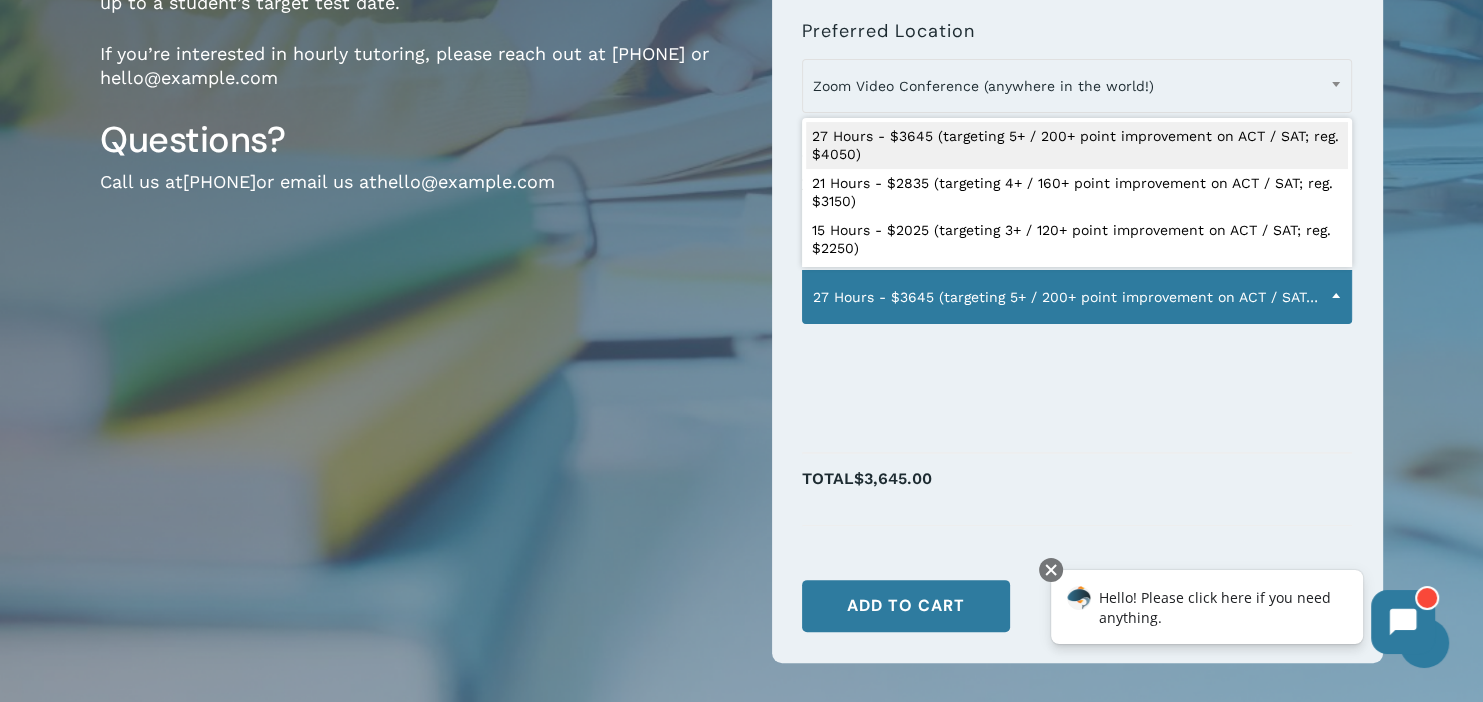 click on "27 Hours - $3645 (targeting 5+ / 200+ point improvement on ACT / SAT; reg. $4050)" at bounding box center (1077, 297) 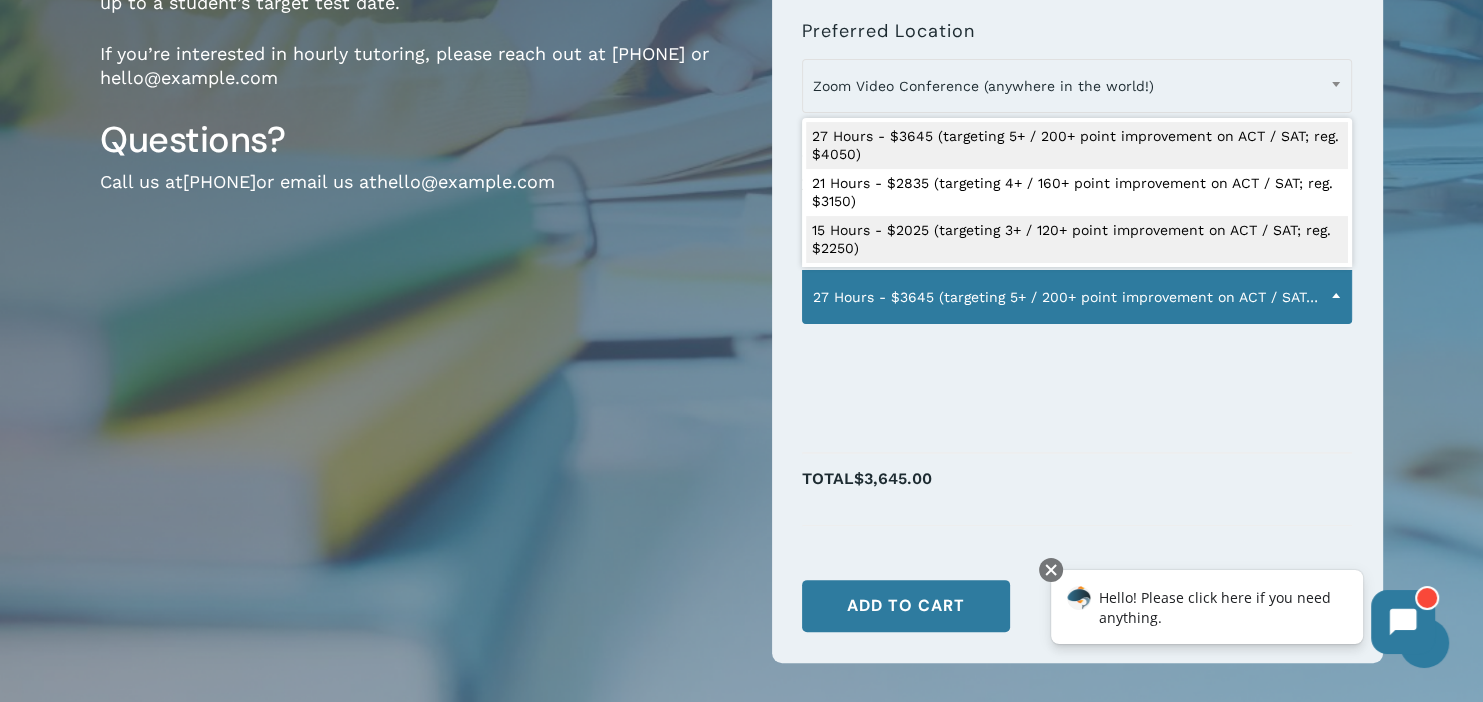 select on "**********" 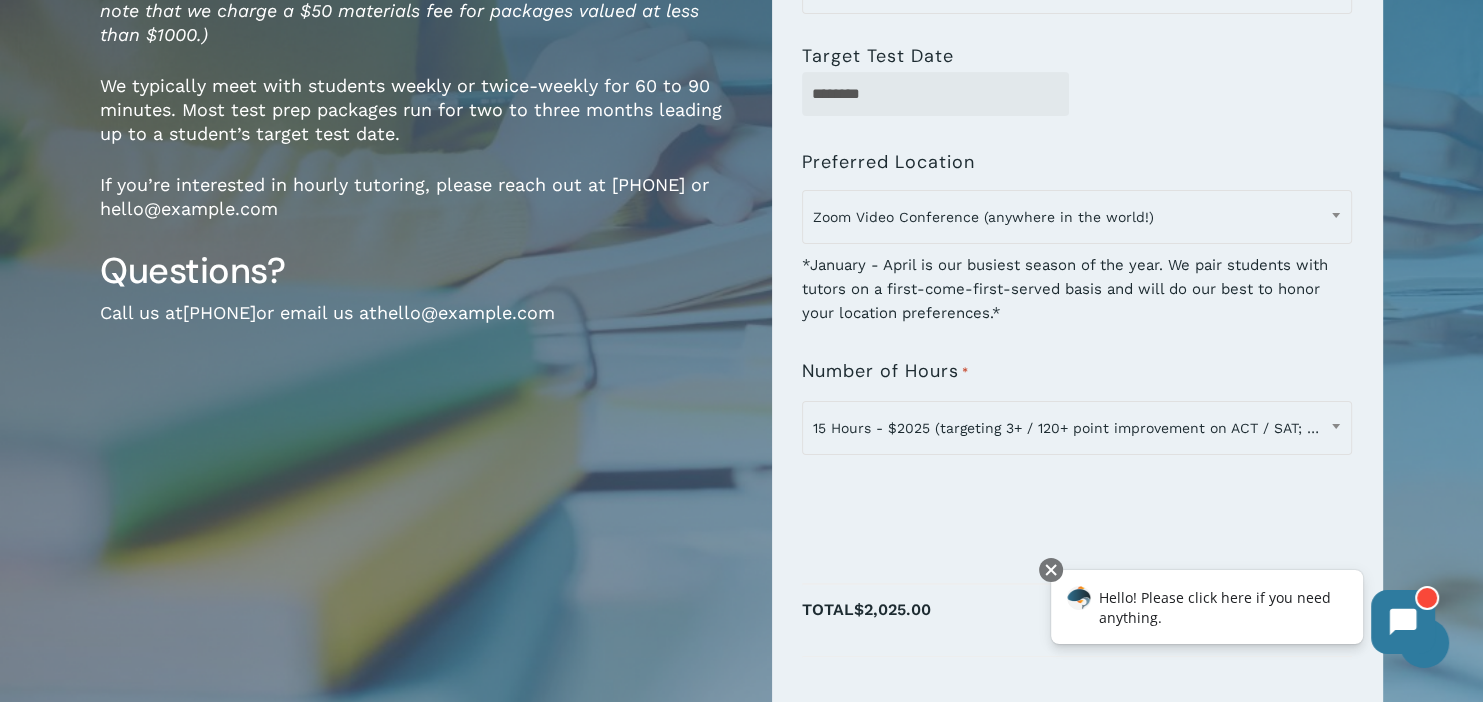 scroll, scrollTop: 431, scrollLeft: 0, axis: vertical 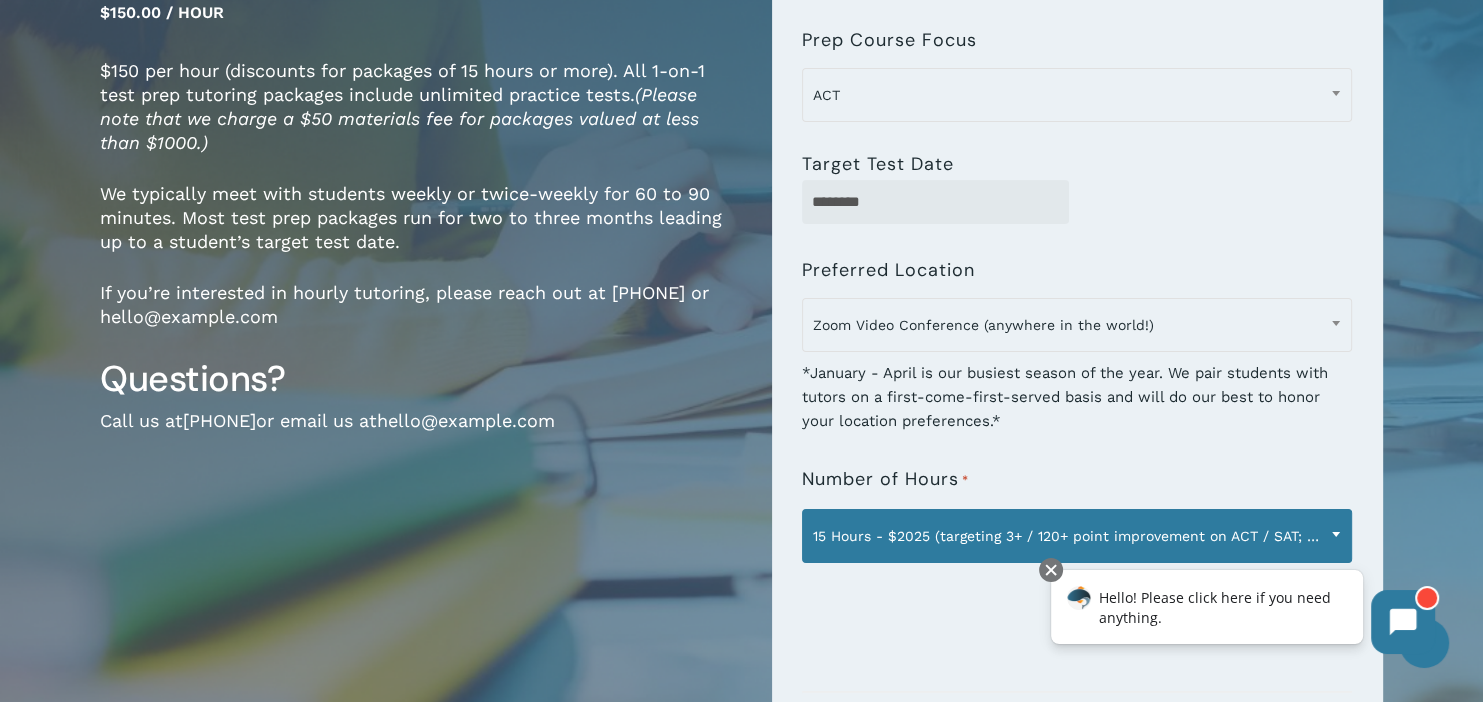 click at bounding box center (1336, 534) 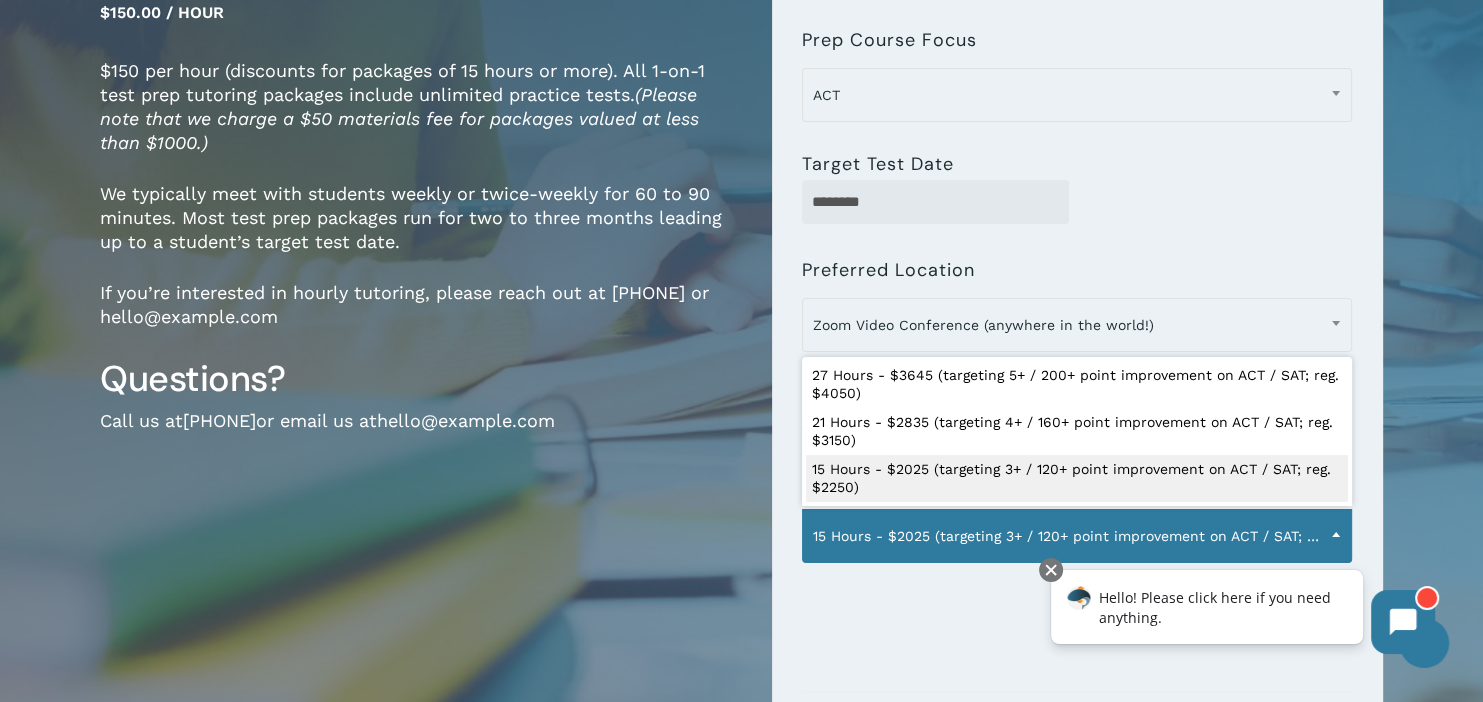 scroll, scrollTop: 332, scrollLeft: 0, axis: vertical 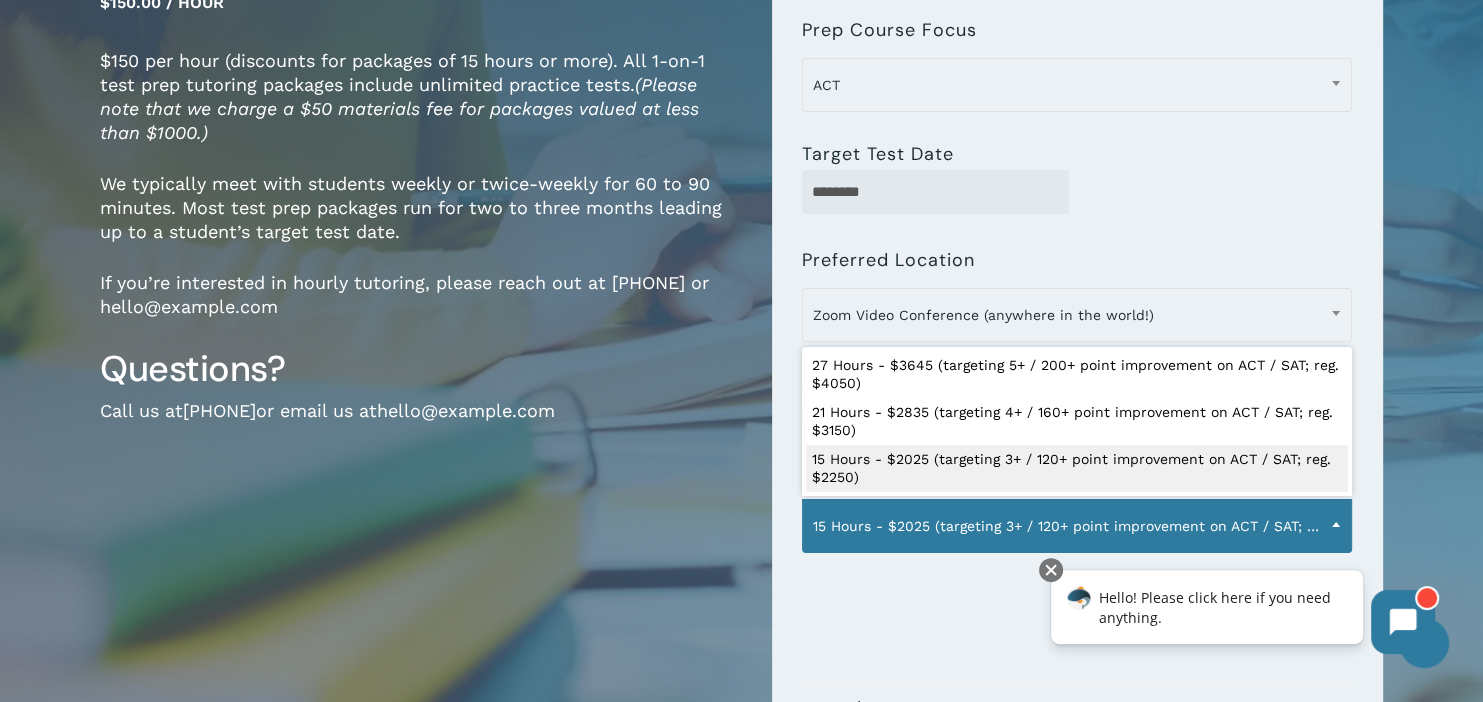 click on "**********" at bounding box center (1078, 378) 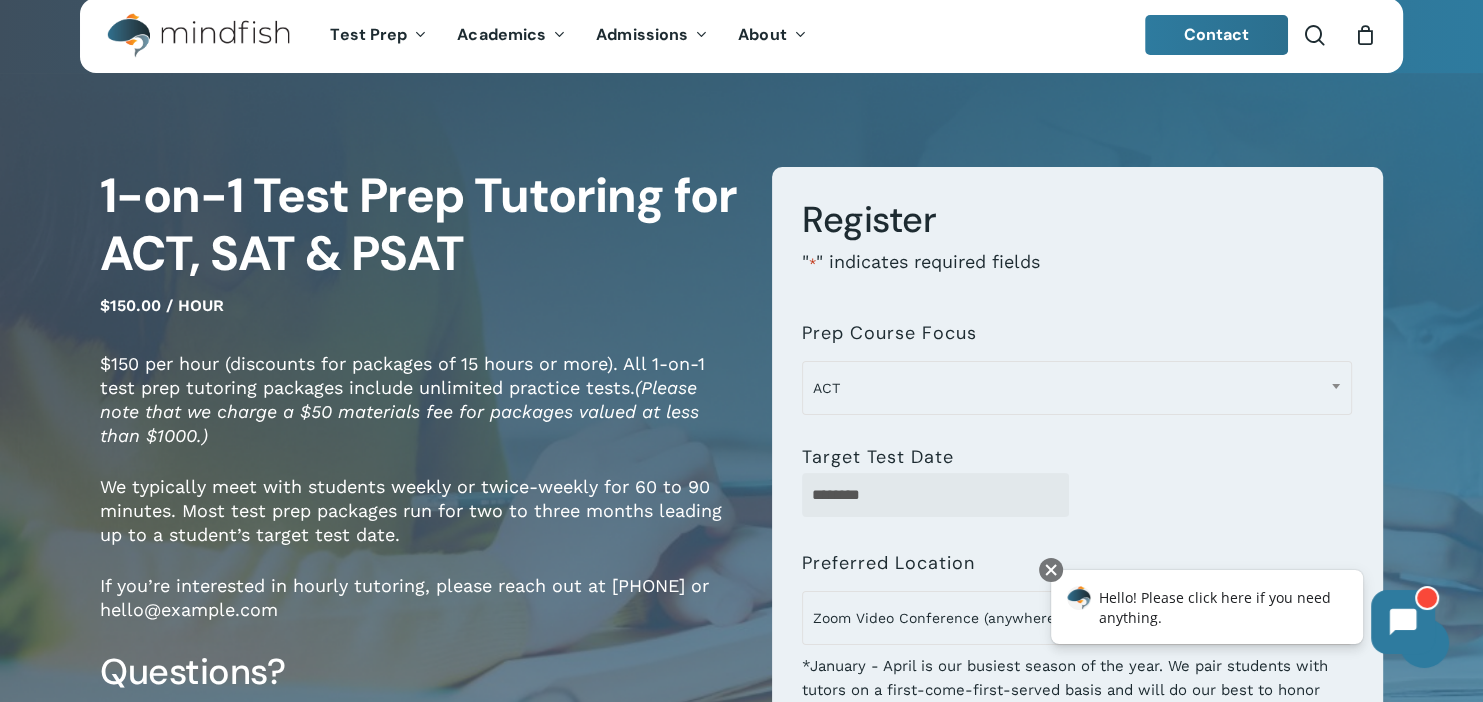 scroll, scrollTop: 22, scrollLeft: 0, axis: vertical 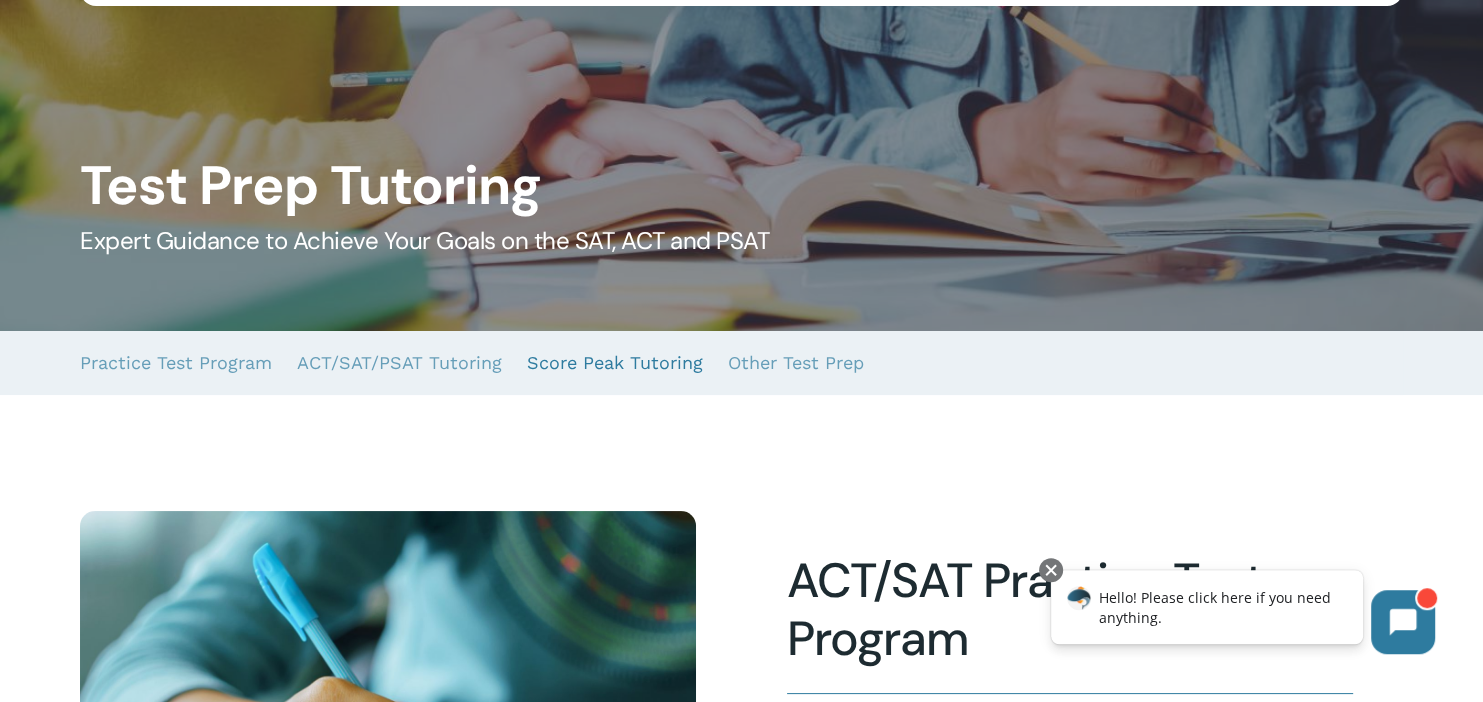 click on "Score Peak Tutoring" at bounding box center [615, 363] 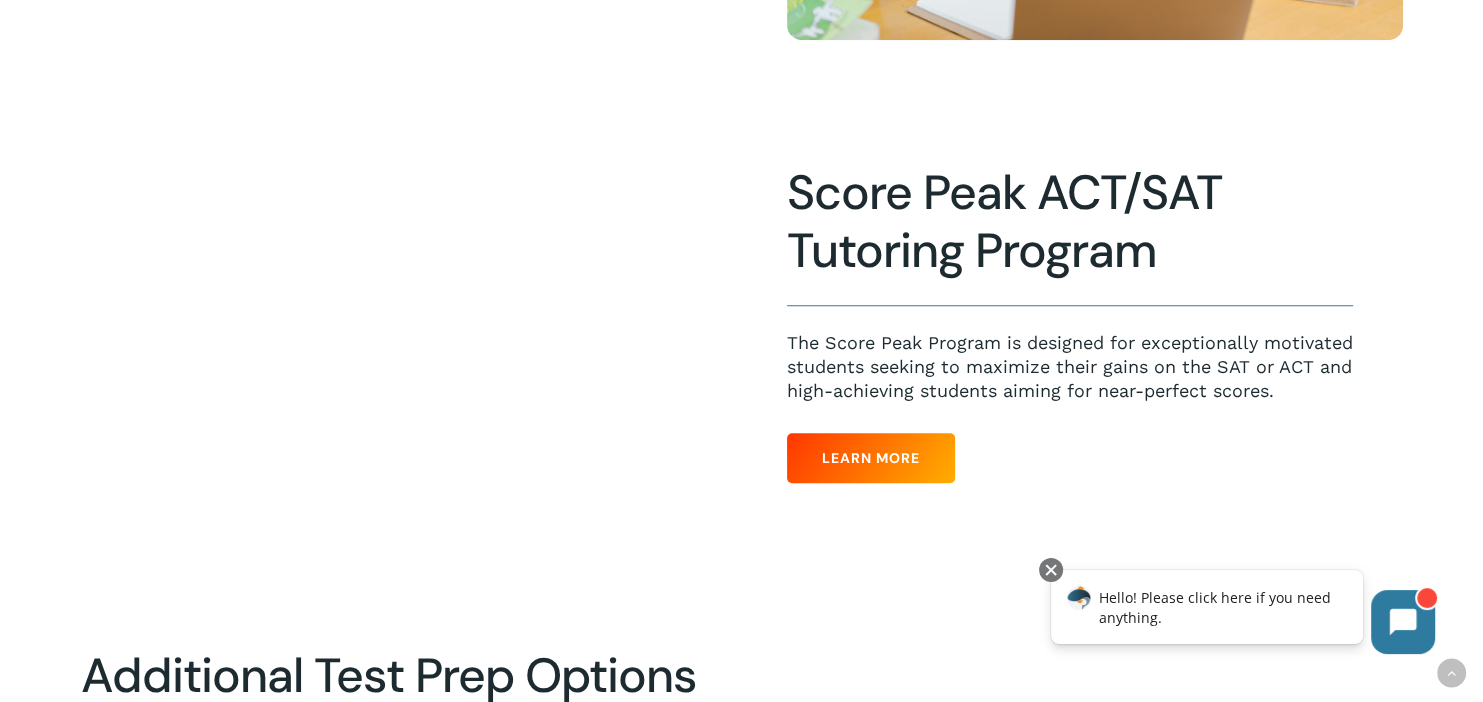 scroll, scrollTop: 1479, scrollLeft: 0, axis: vertical 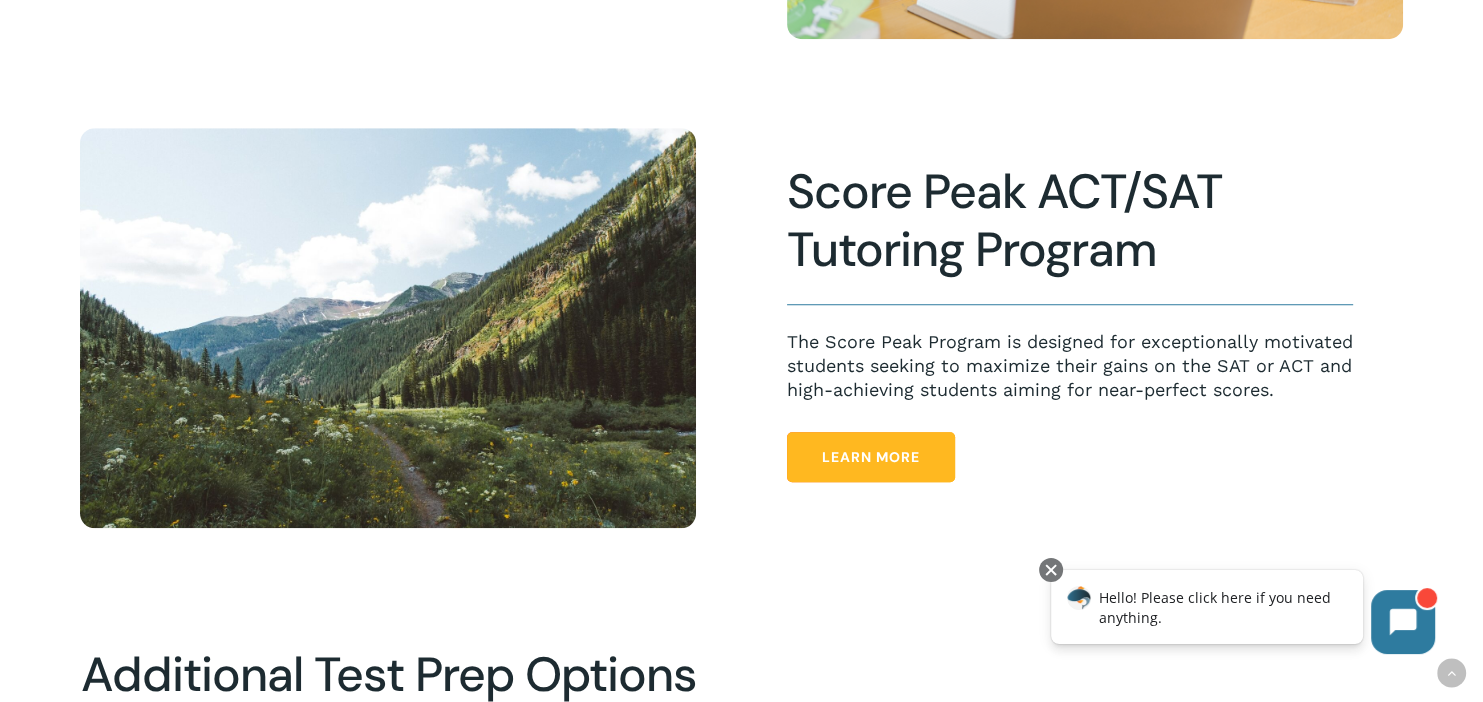 click on "Learn More" at bounding box center [871, 457] 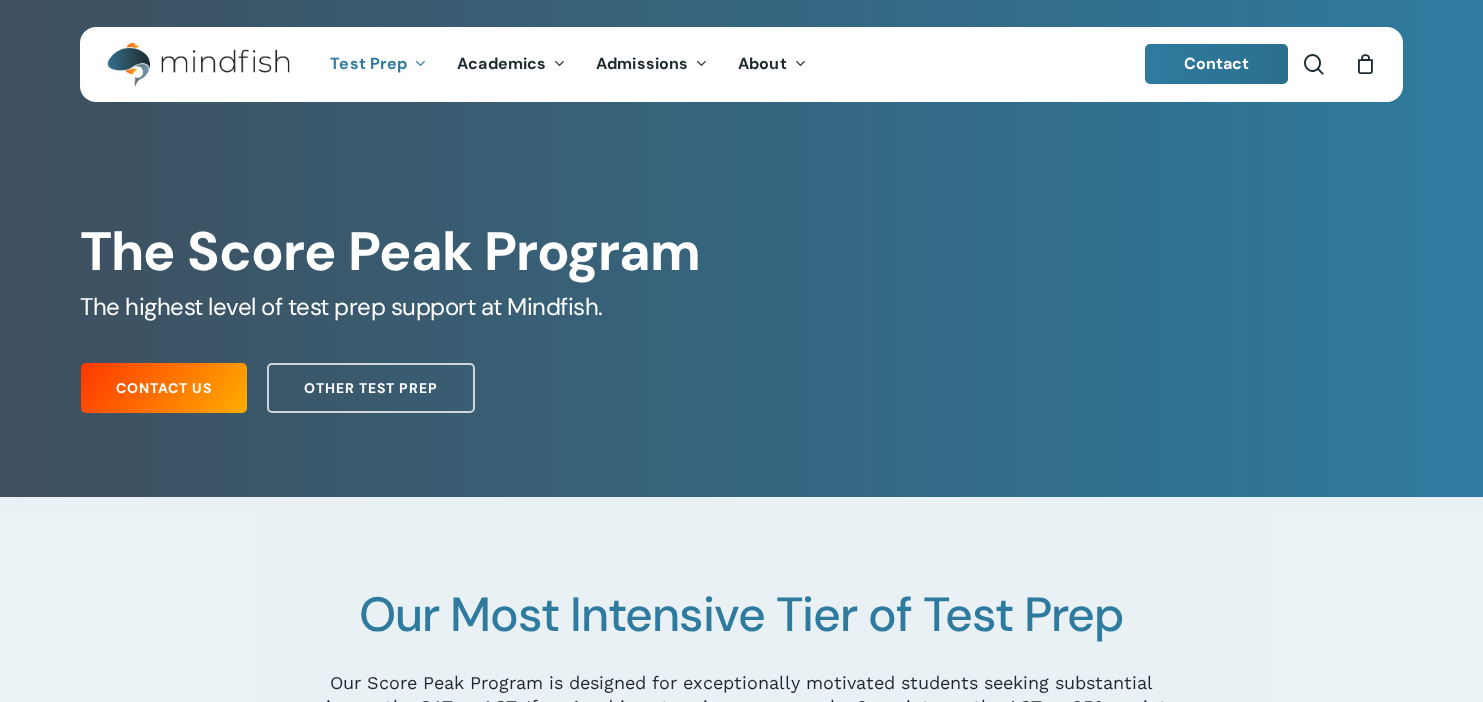 scroll, scrollTop: 0, scrollLeft: 0, axis: both 